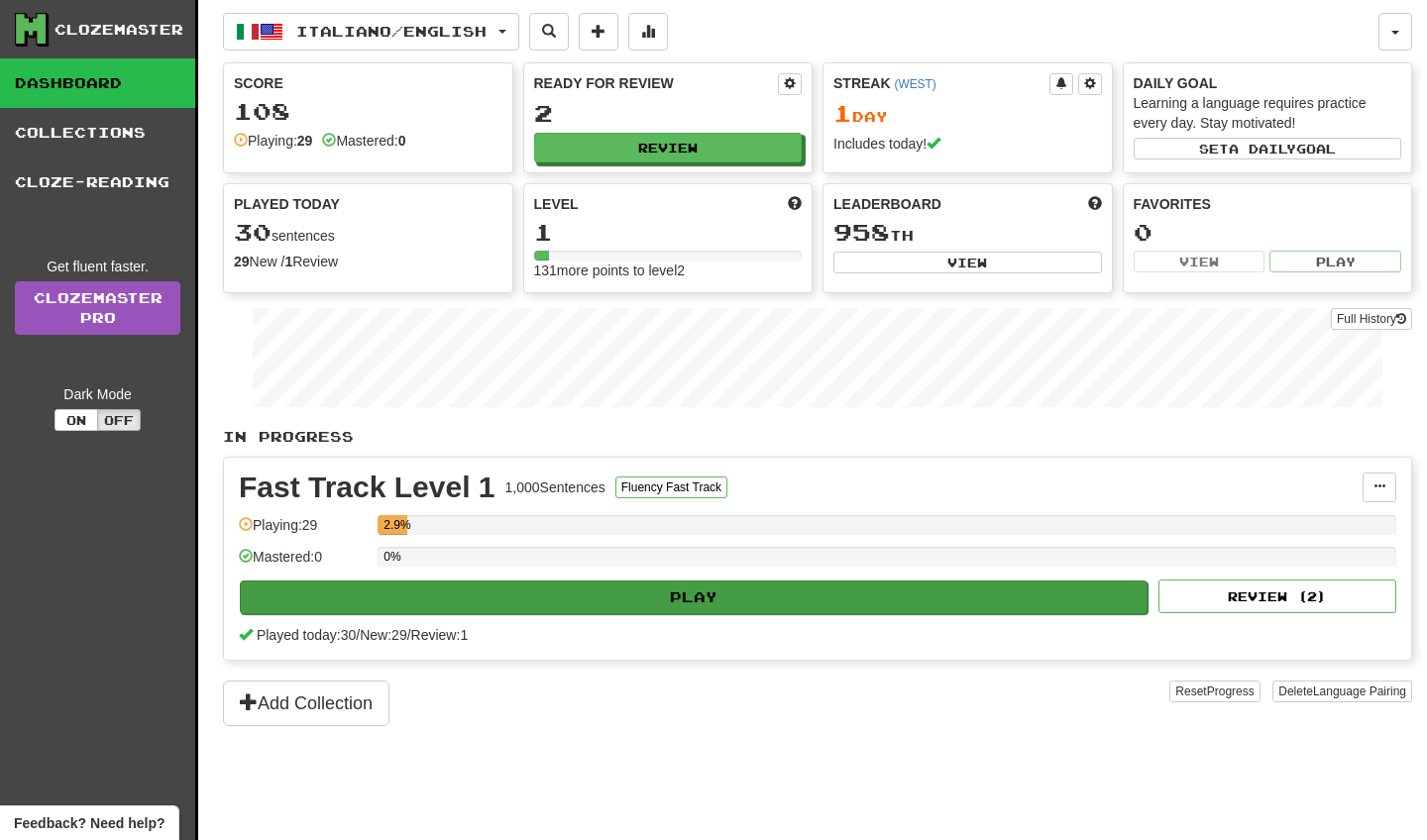 scroll, scrollTop: 0, scrollLeft: 0, axis: both 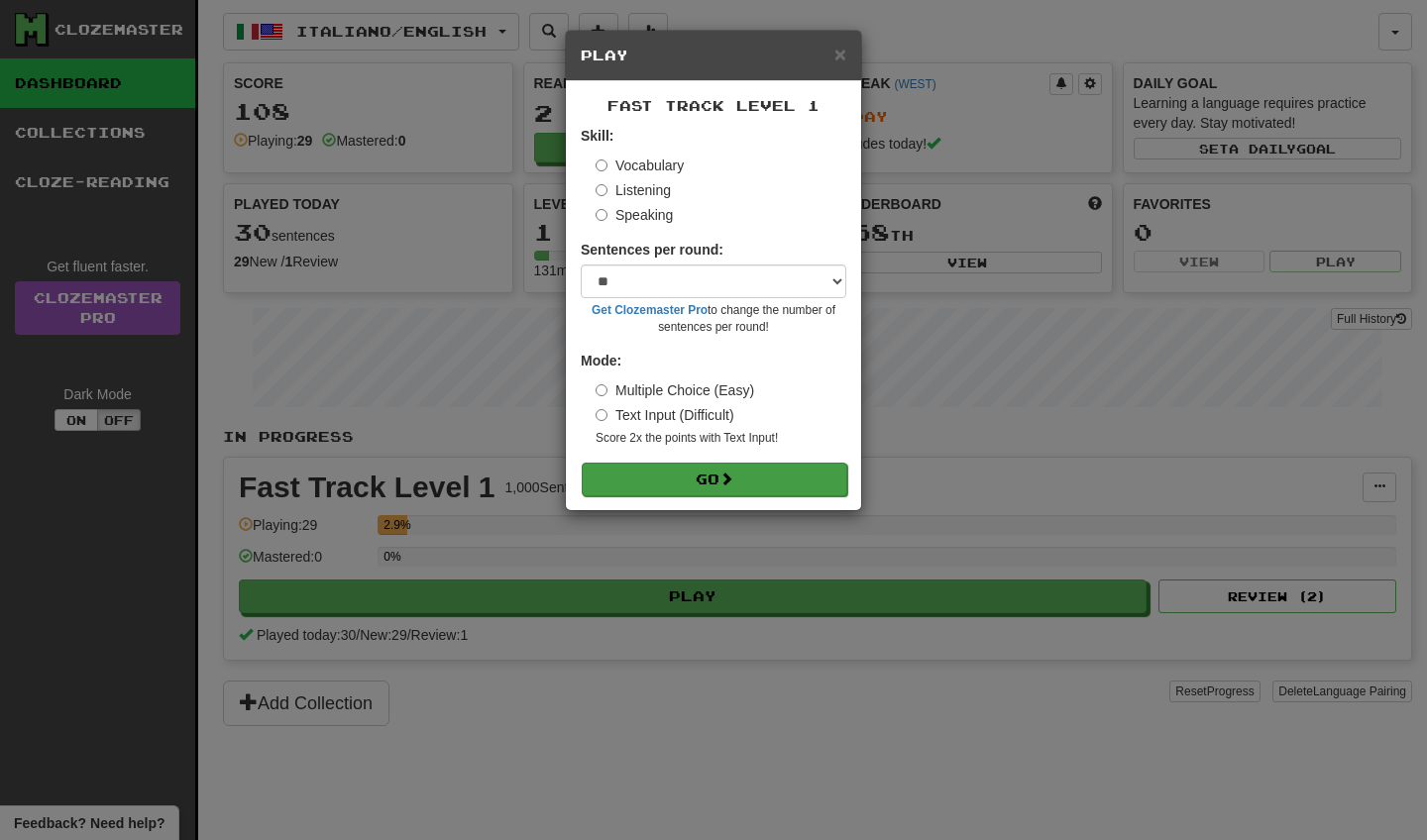 click on "Go" at bounding box center [714, 479] 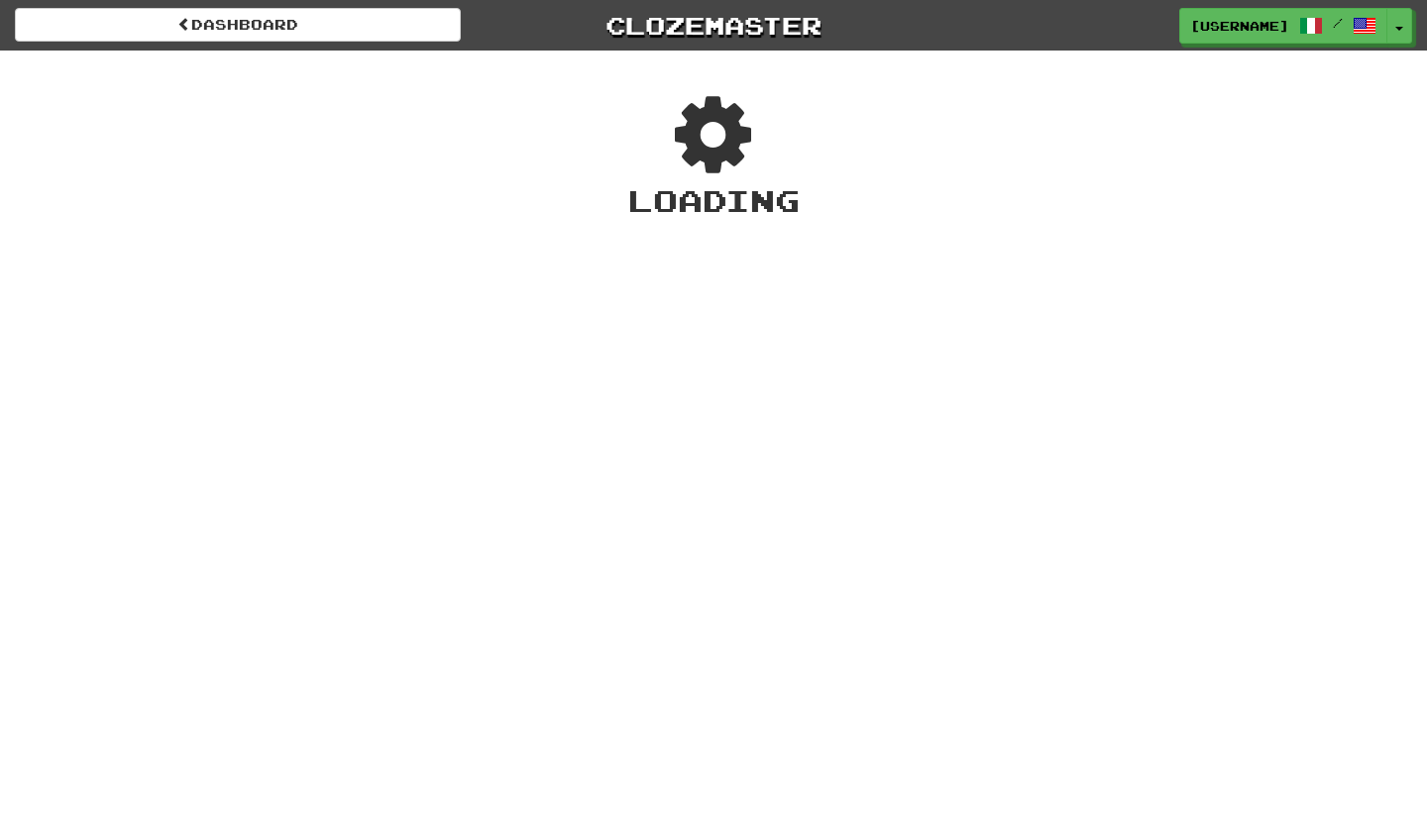 scroll, scrollTop: 0, scrollLeft: 0, axis: both 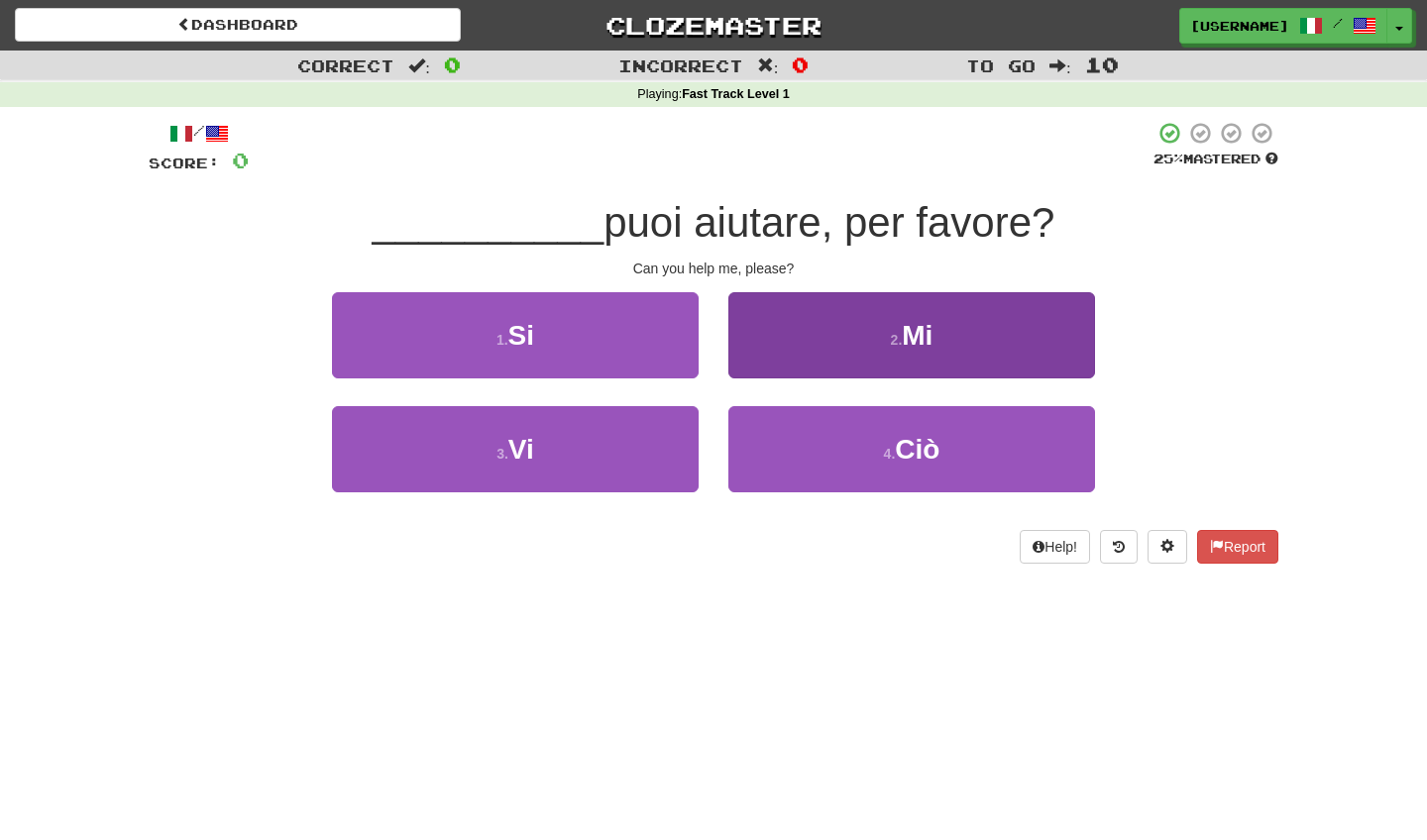 click on "2 .  Mi" at bounding box center (912, 335) 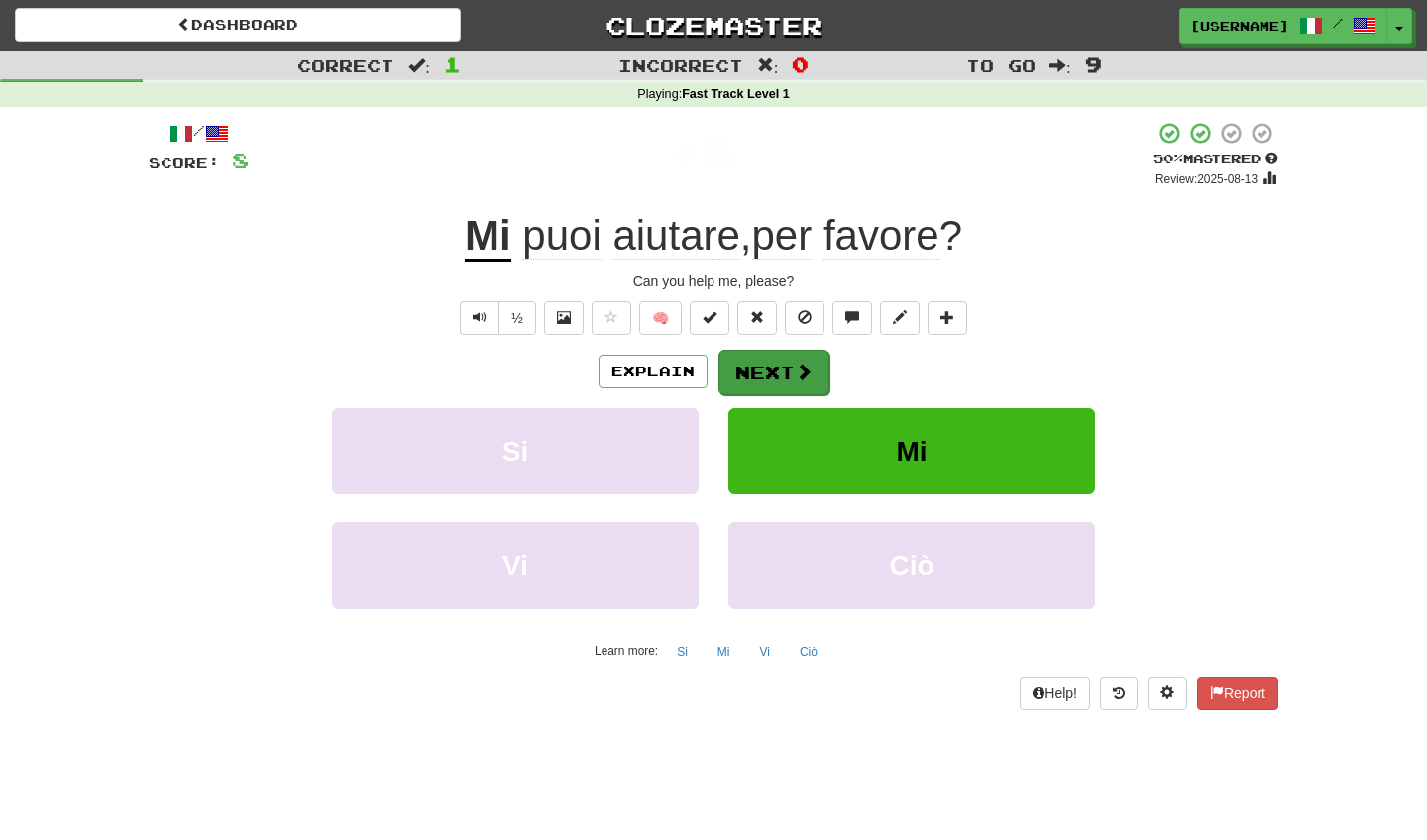 click on "Next" at bounding box center [774, 372] 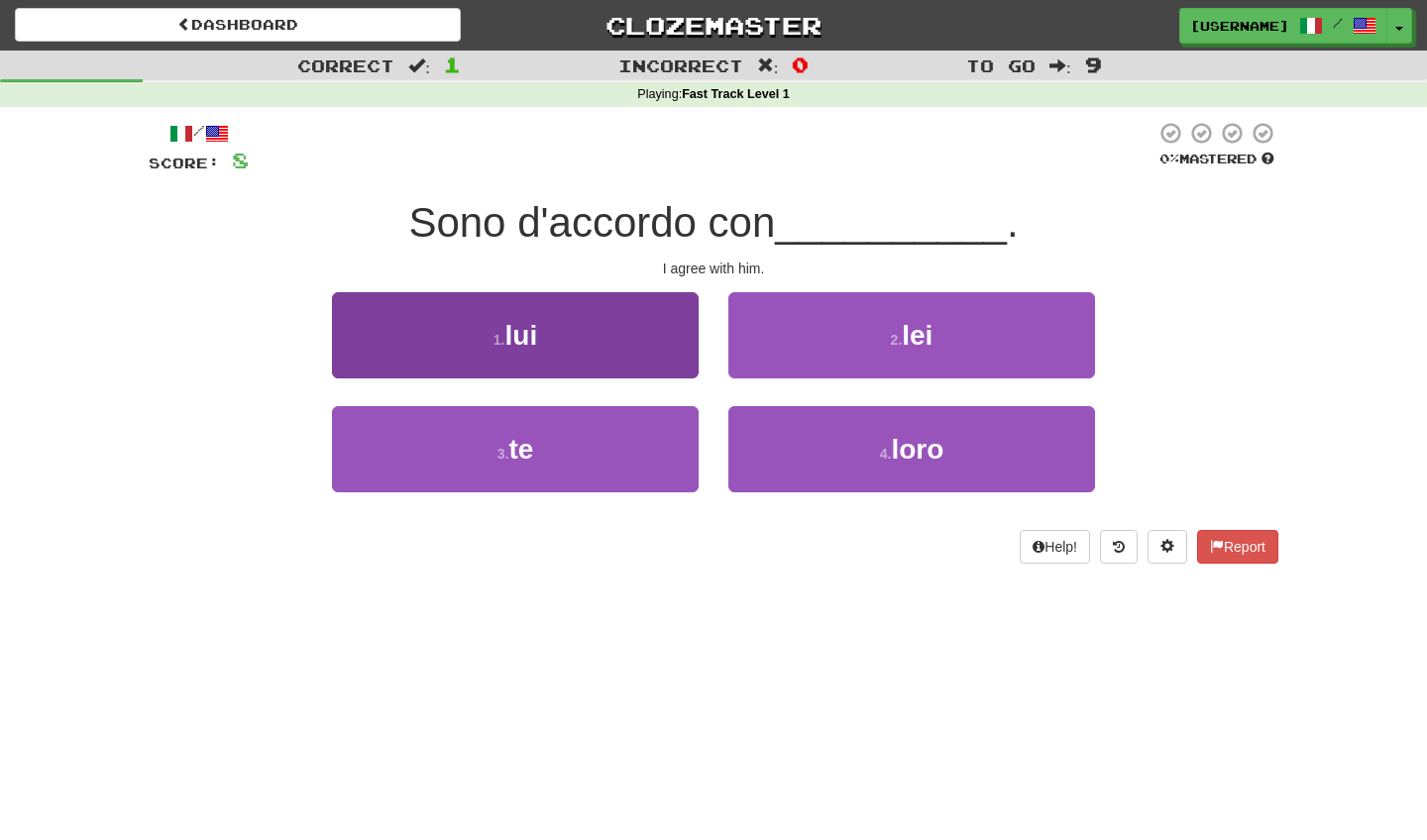 click on "1 .  lui" at bounding box center (515, 335) 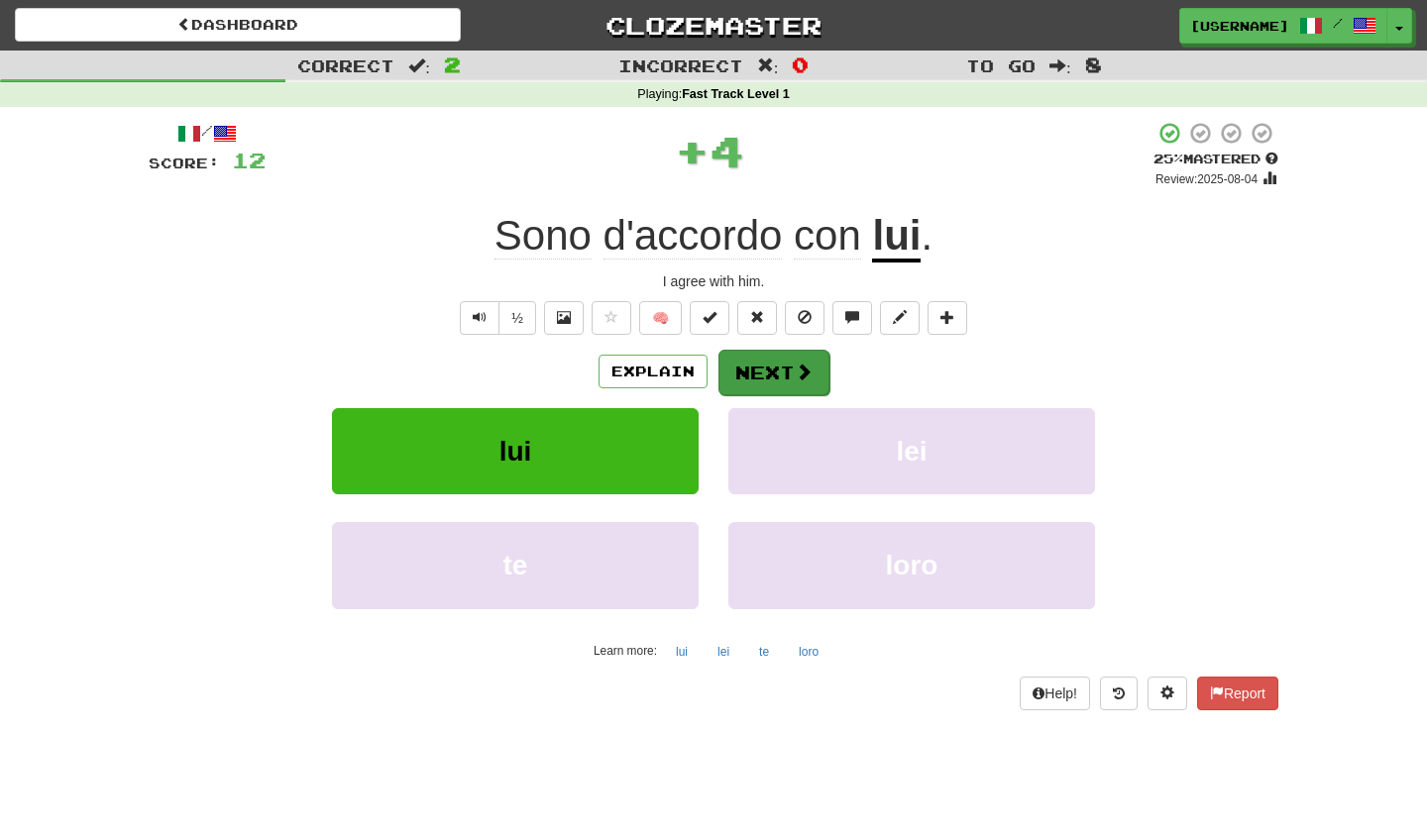 click on "Next" at bounding box center [774, 372] 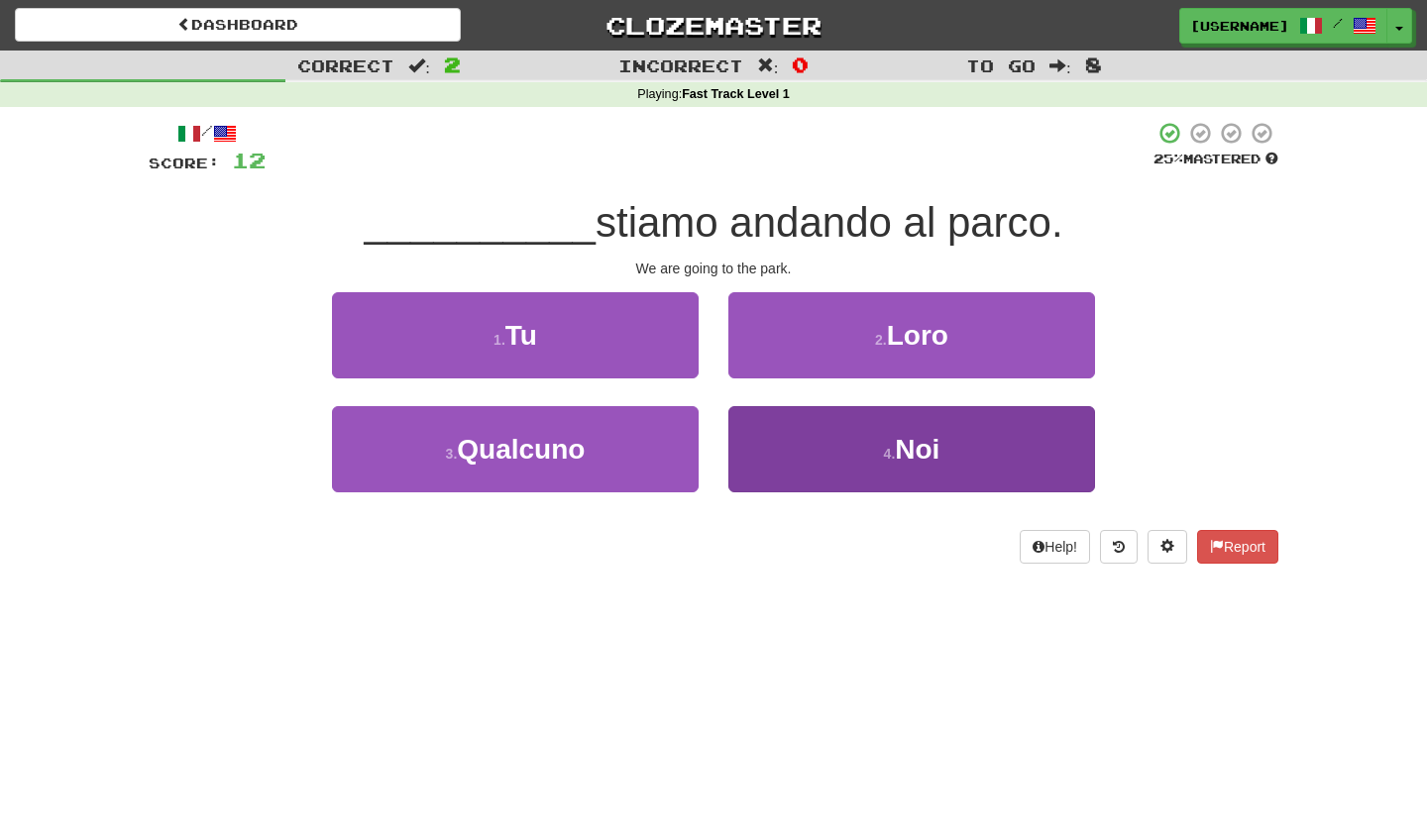 click on "4 .  Noi" at bounding box center [912, 449] 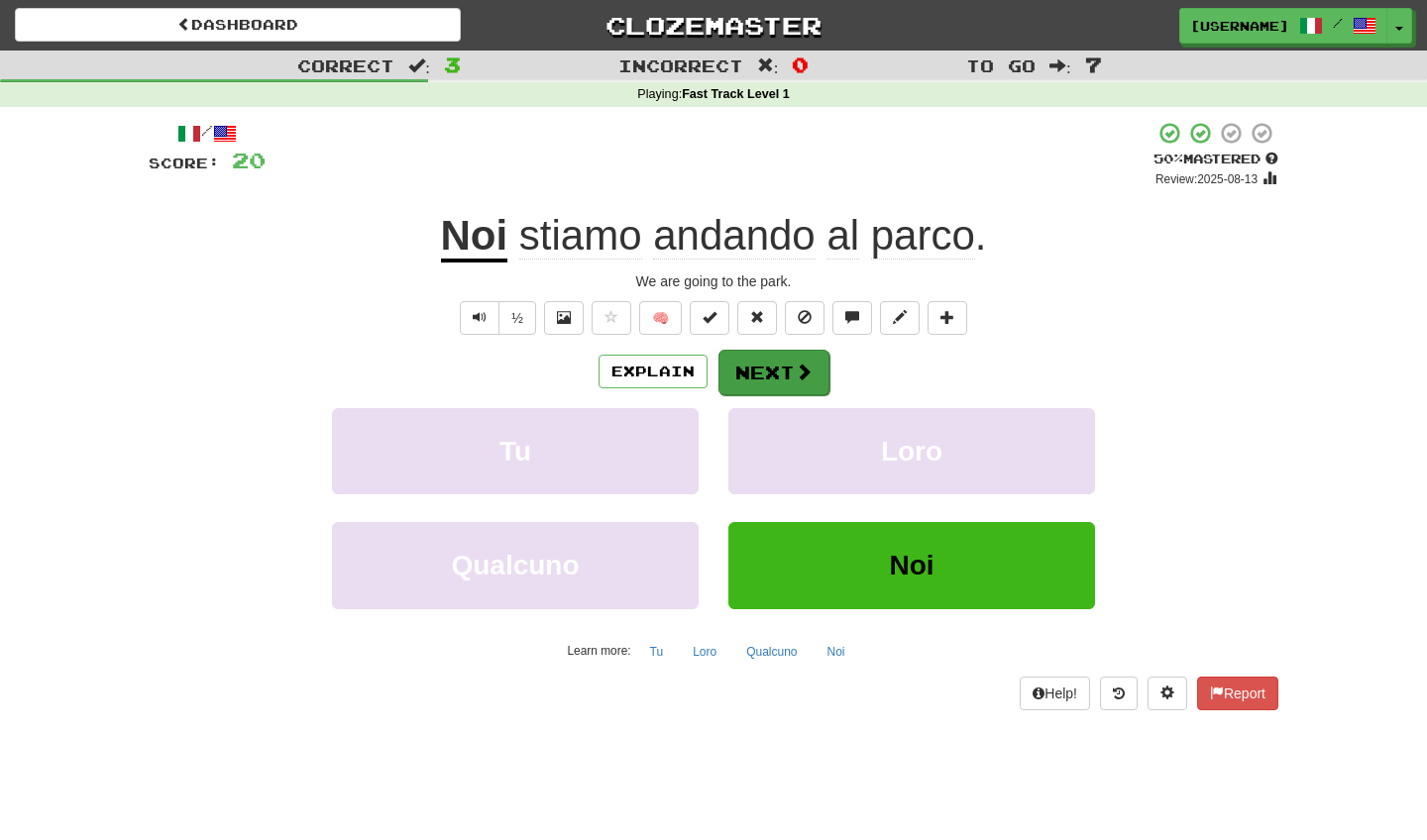 click on "Next" at bounding box center (774, 372) 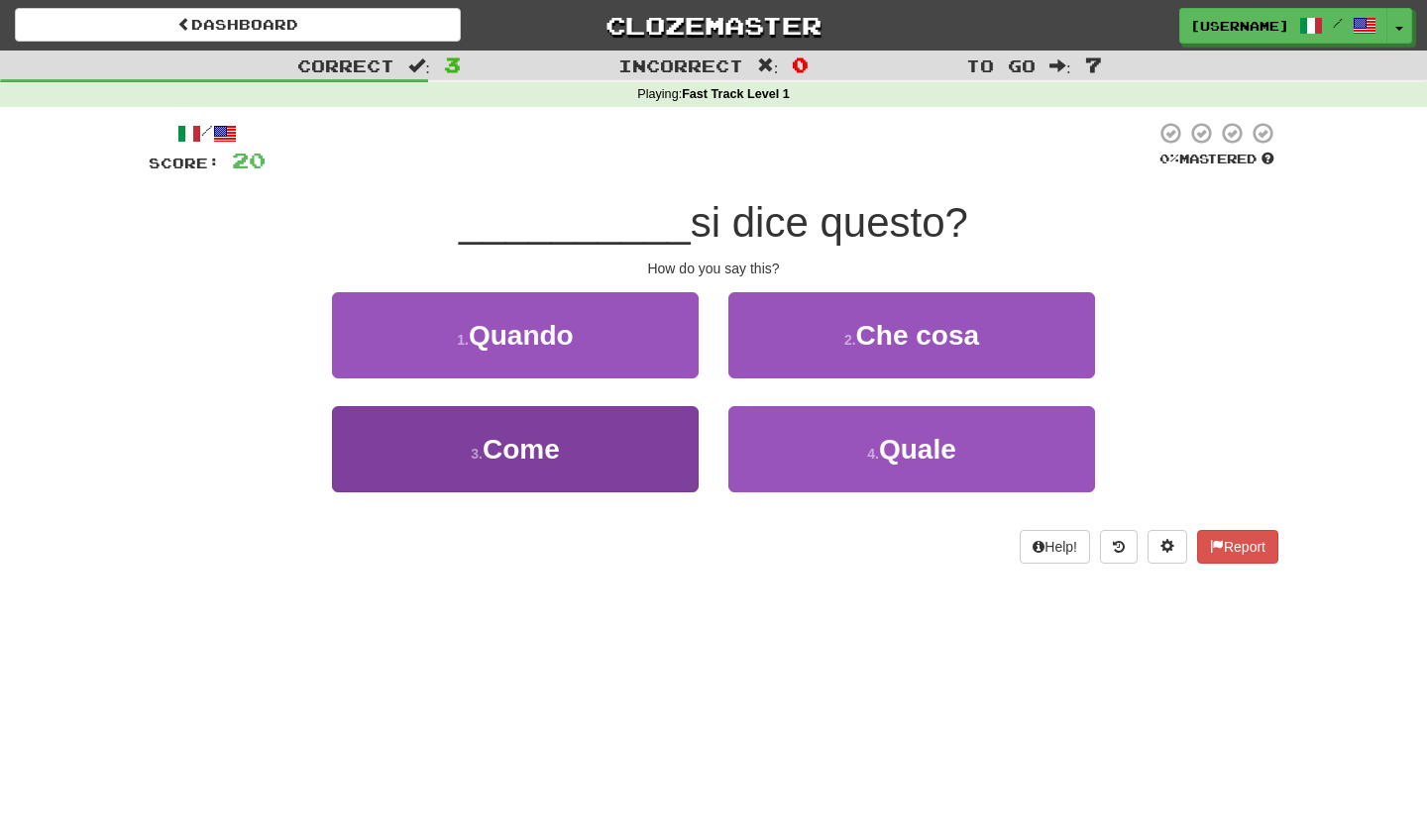 click on "3 .  Come" at bounding box center (515, 449) 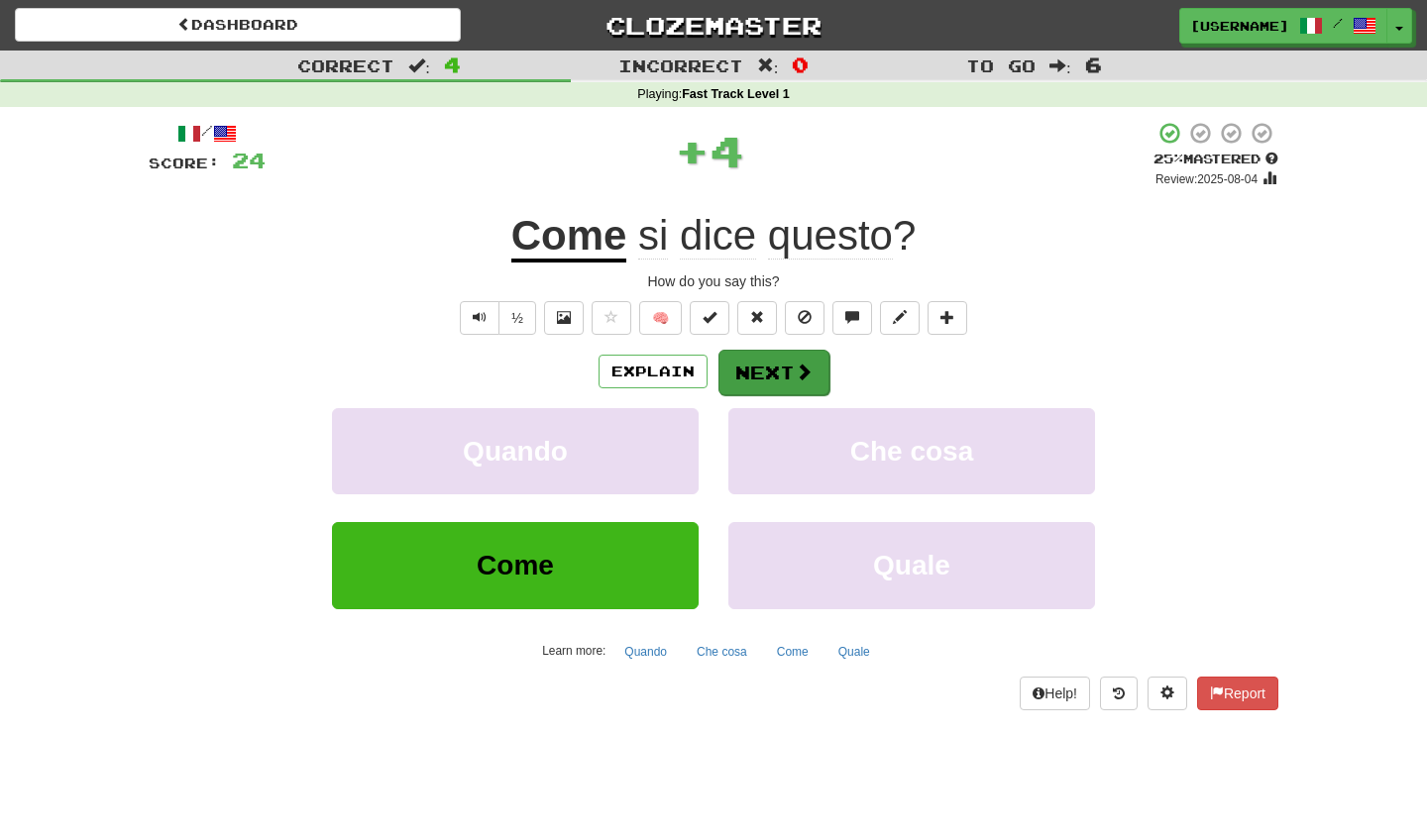 click on "Next" at bounding box center (774, 372) 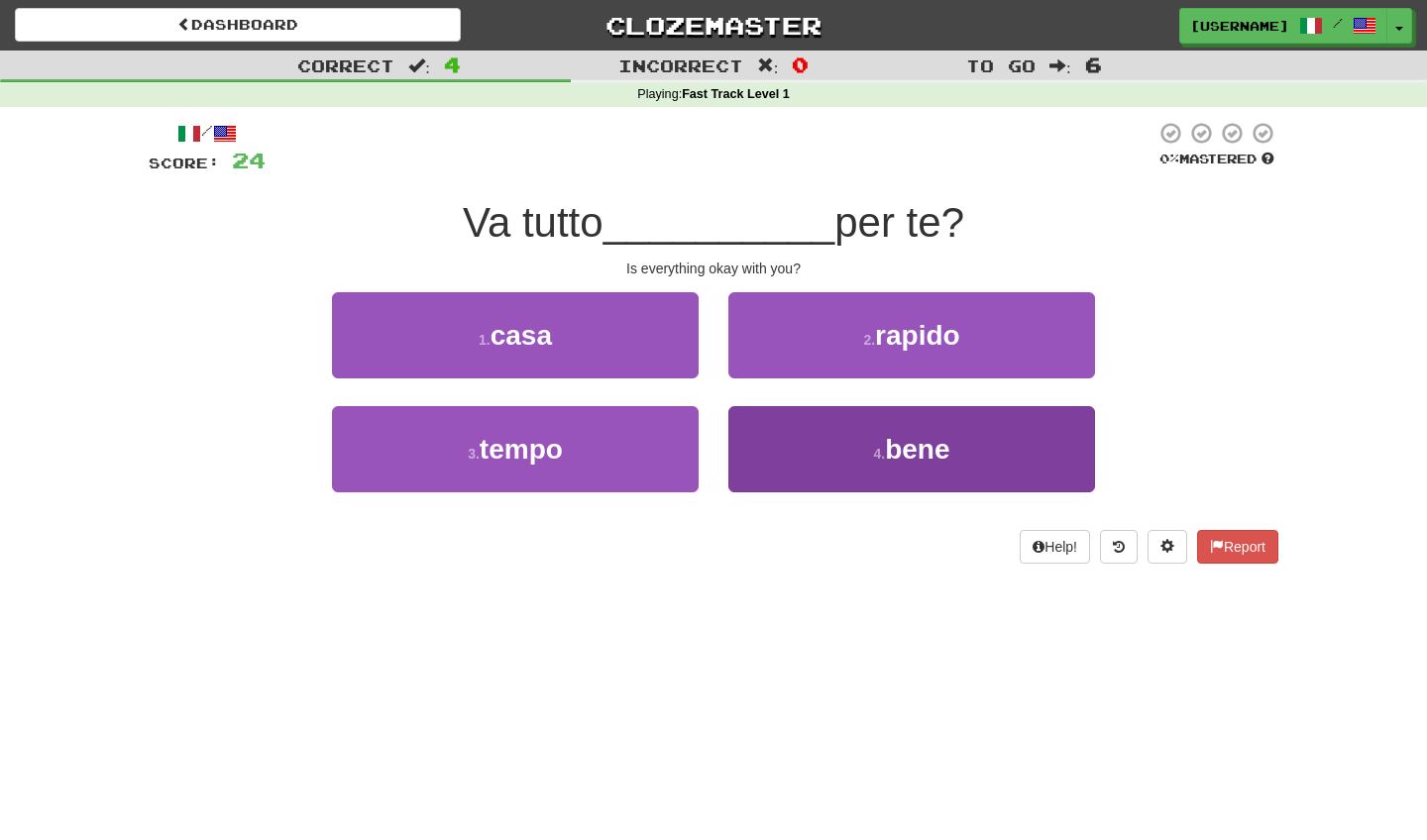click on "4 .  bene" at bounding box center (912, 449) 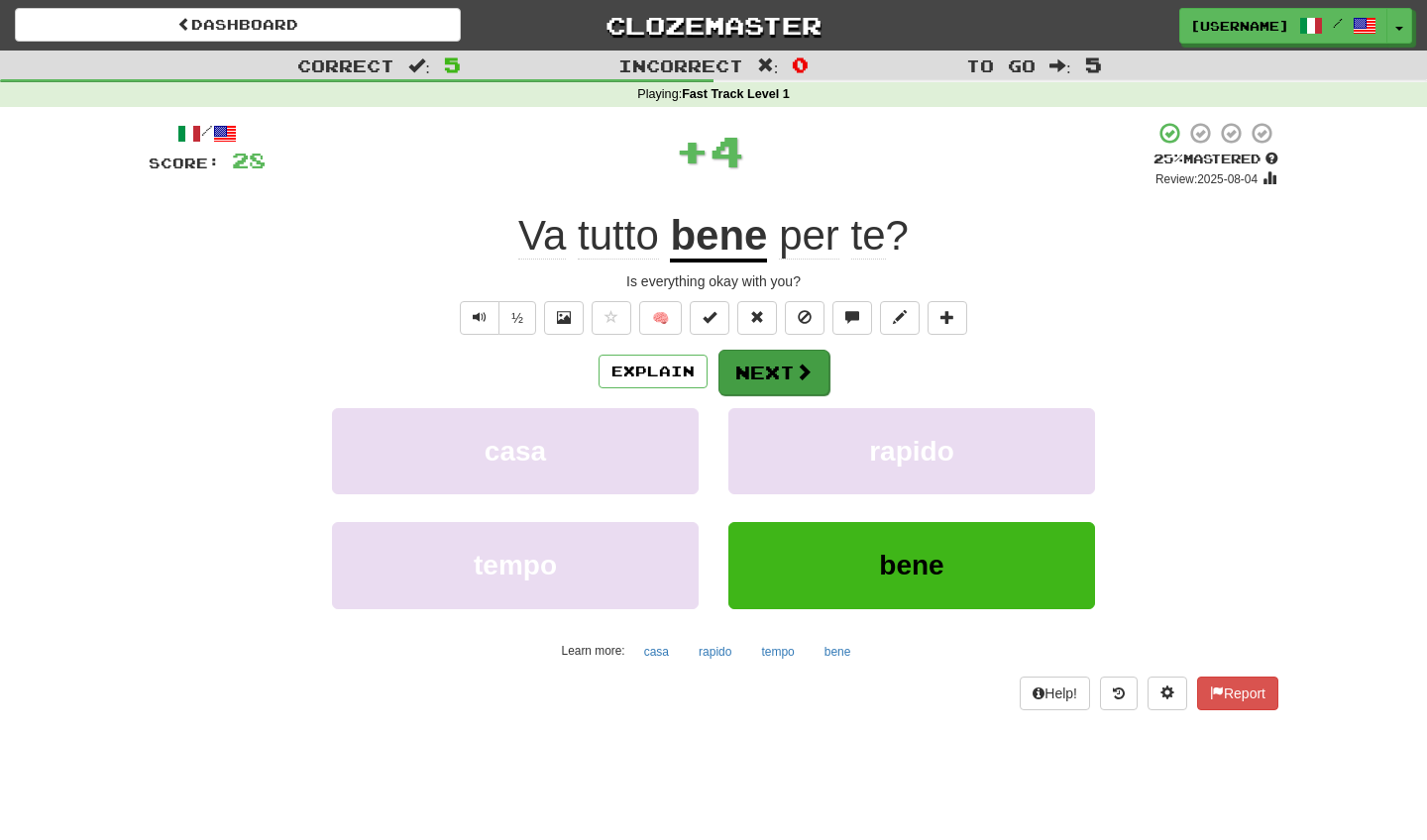 click on "Next" at bounding box center (774, 372) 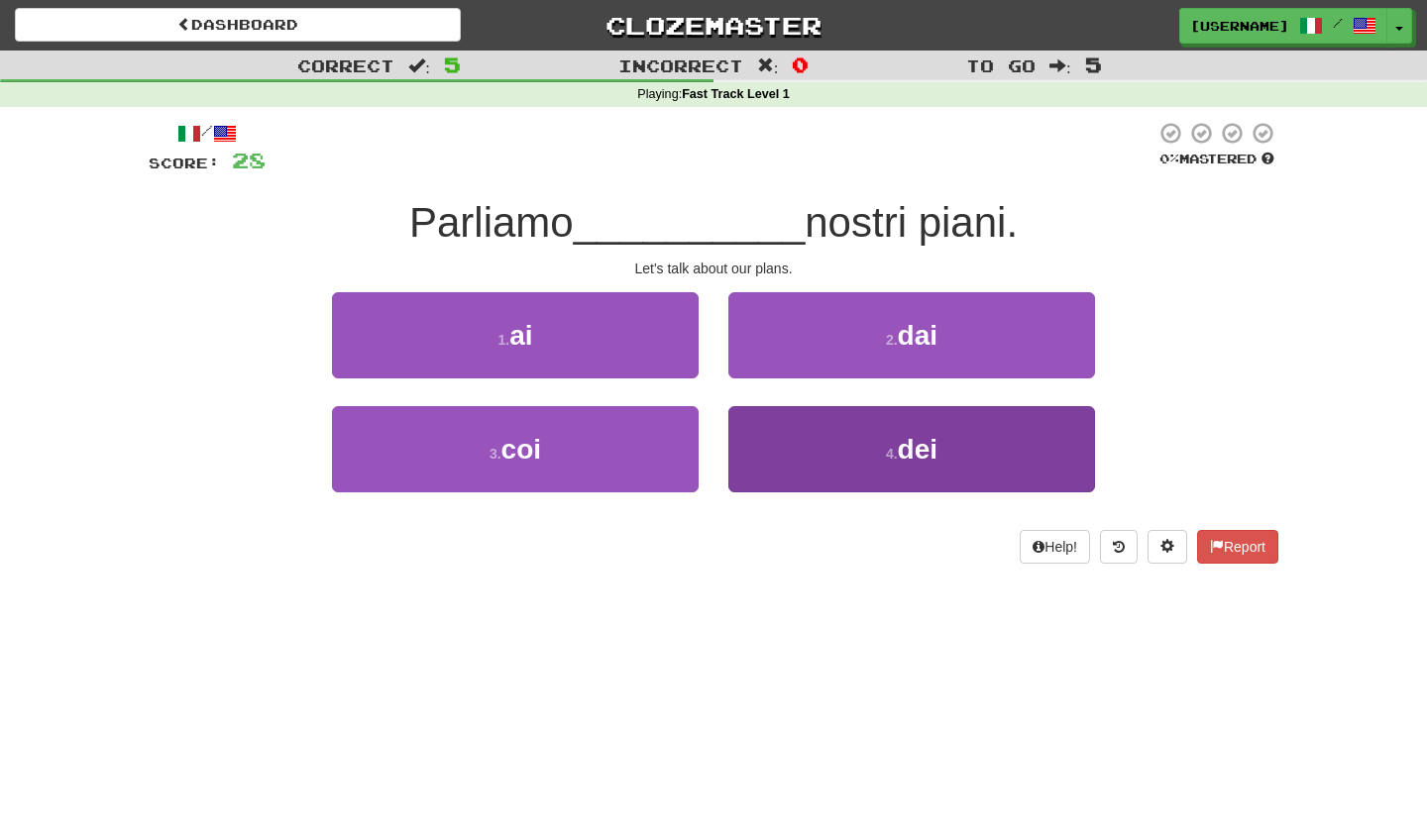 click on "4 .  dei" at bounding box center [912, 449] 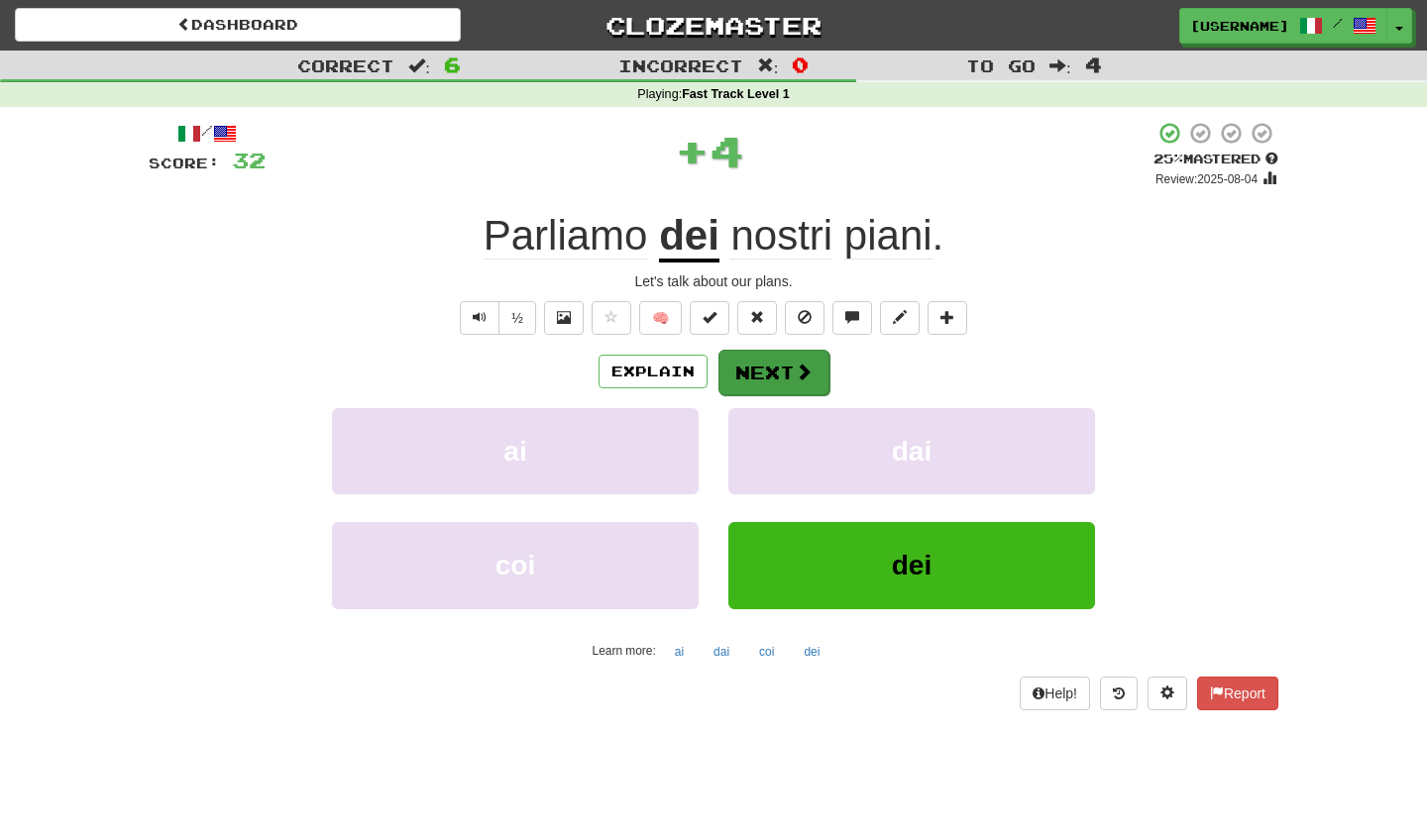 click on "Next" at bounding box center (774, 372) 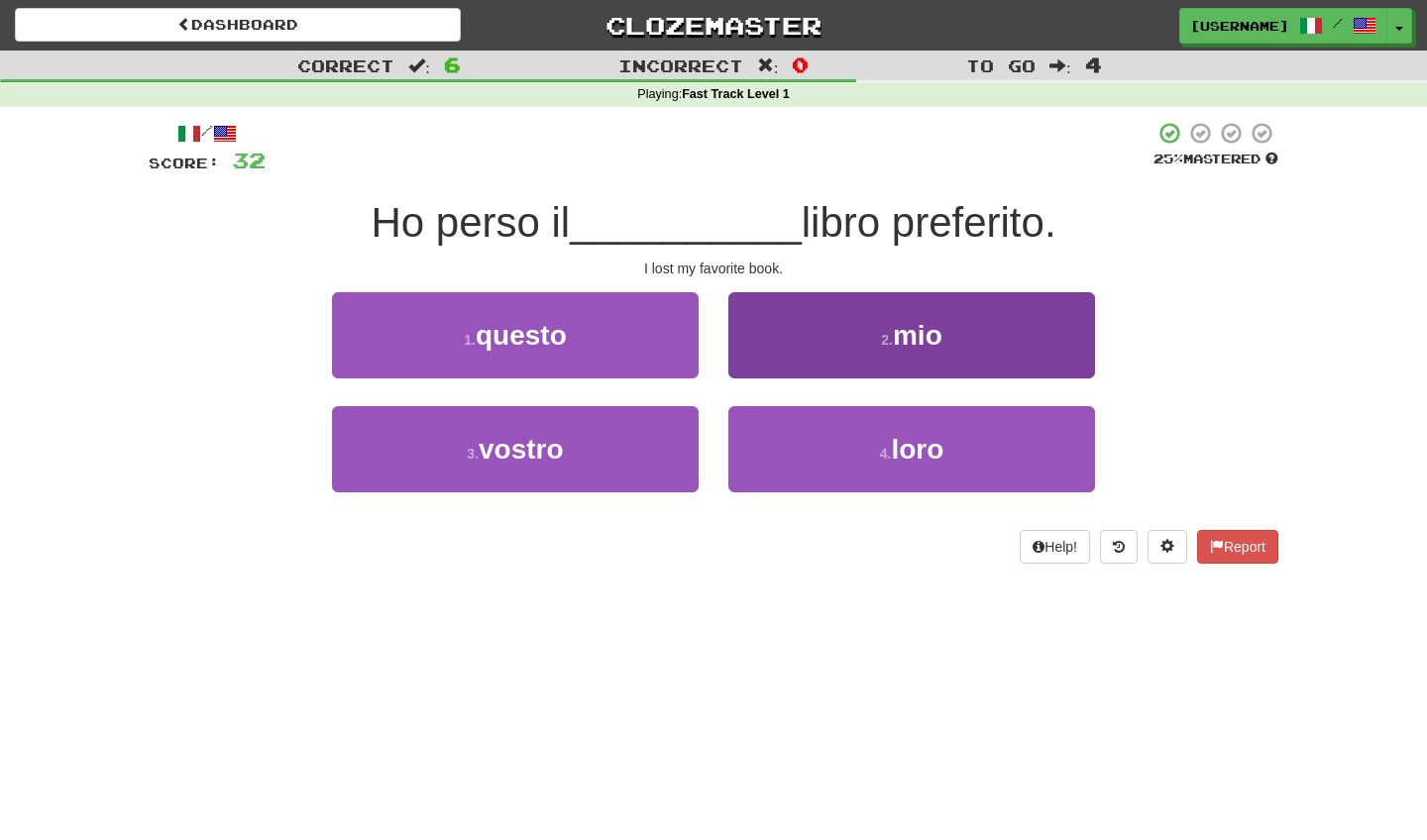 click on "2 .  mio" at bounding box center [912, 335] 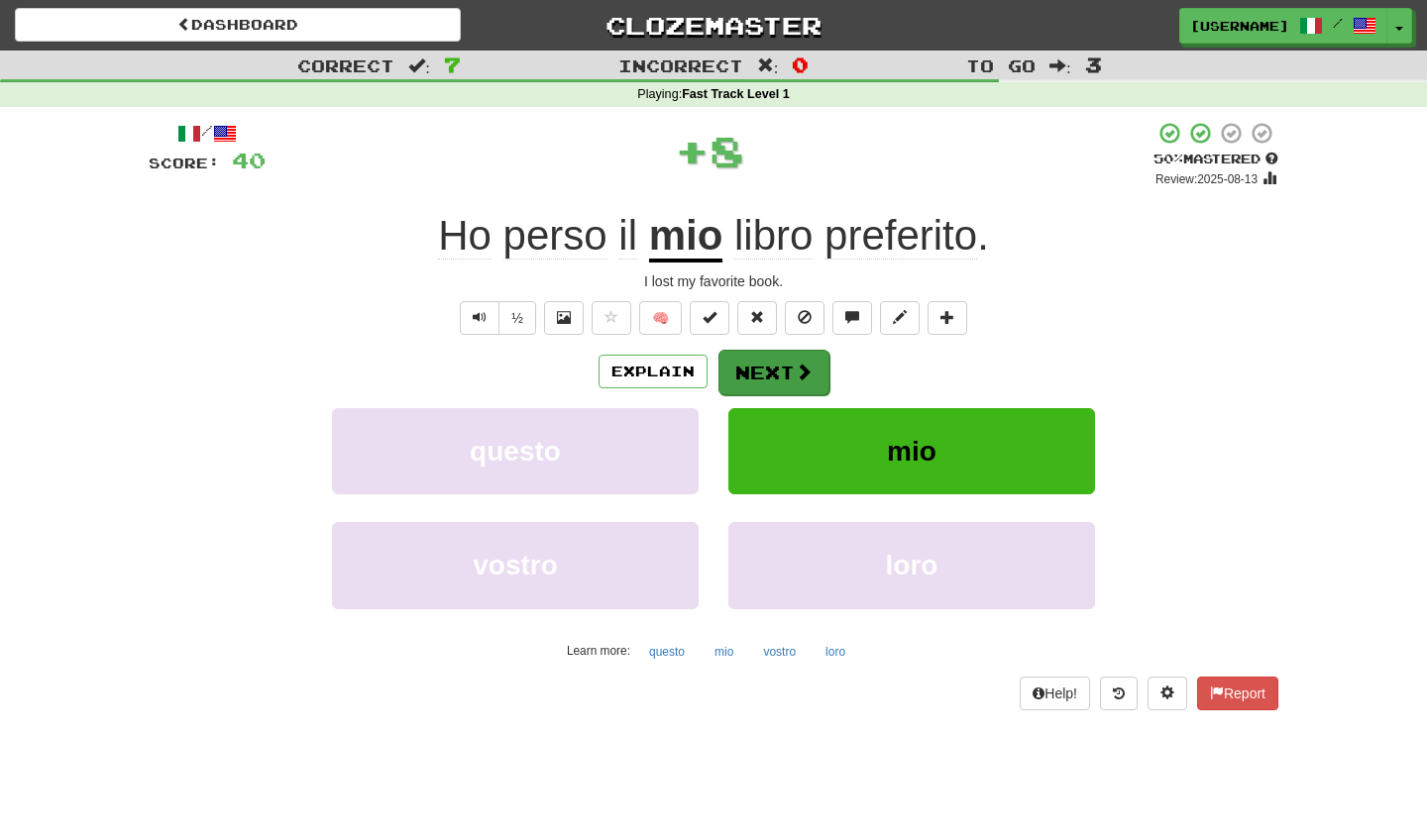 click on "Next" at bounding box center [774, 372] 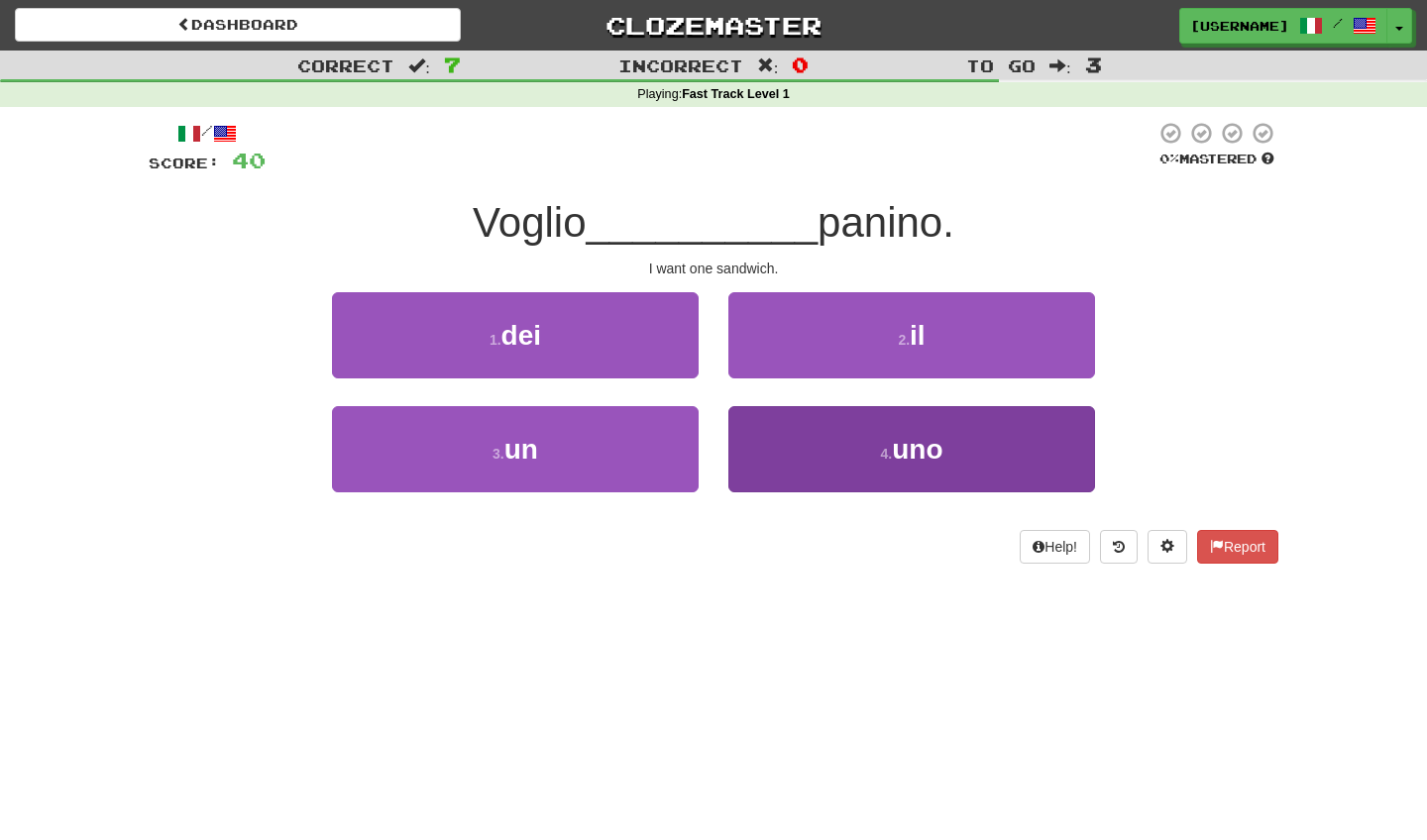 click on "4 .  uno" at bounding box center (912, 449) 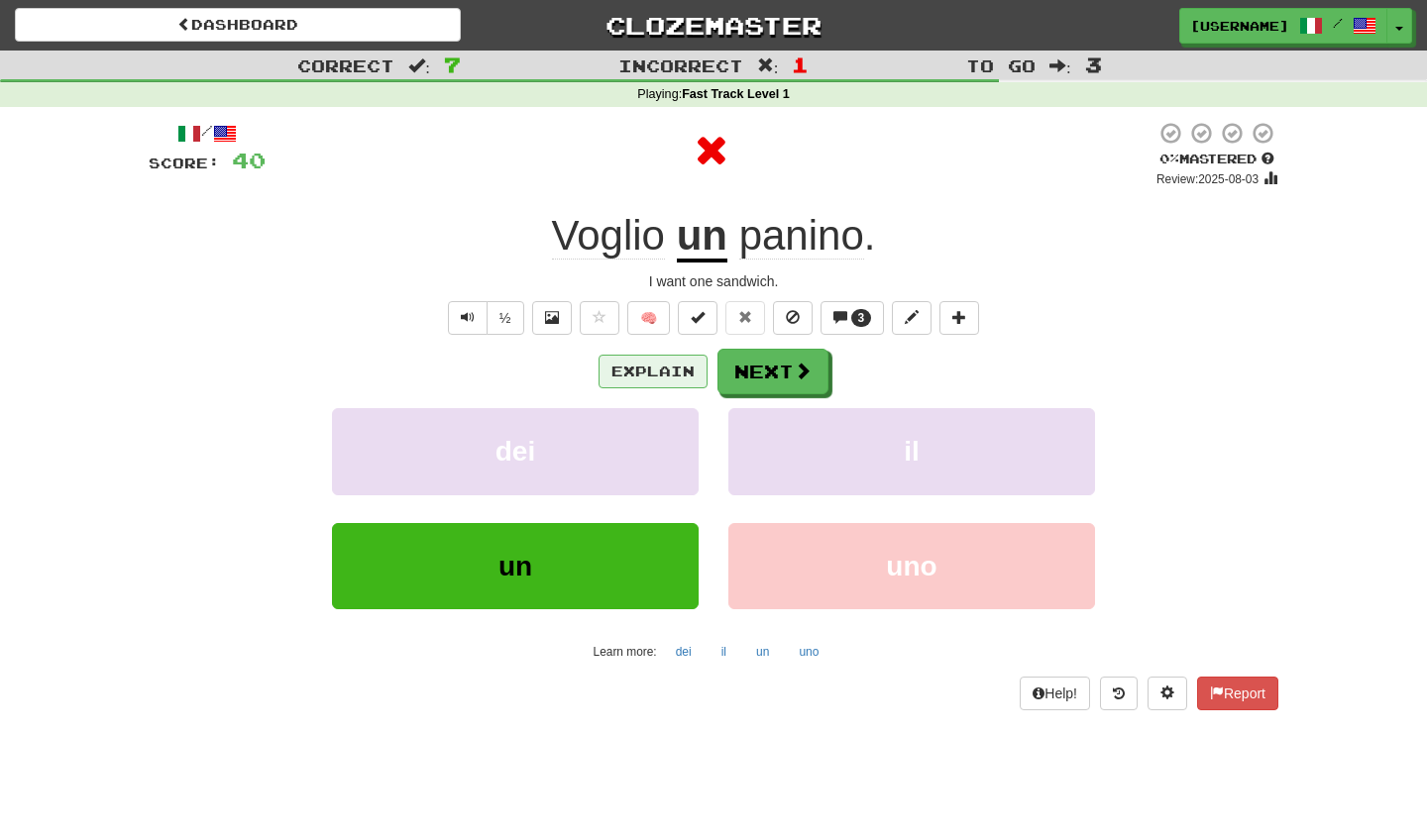 click on "Explain" at bounding box center (653, 371) 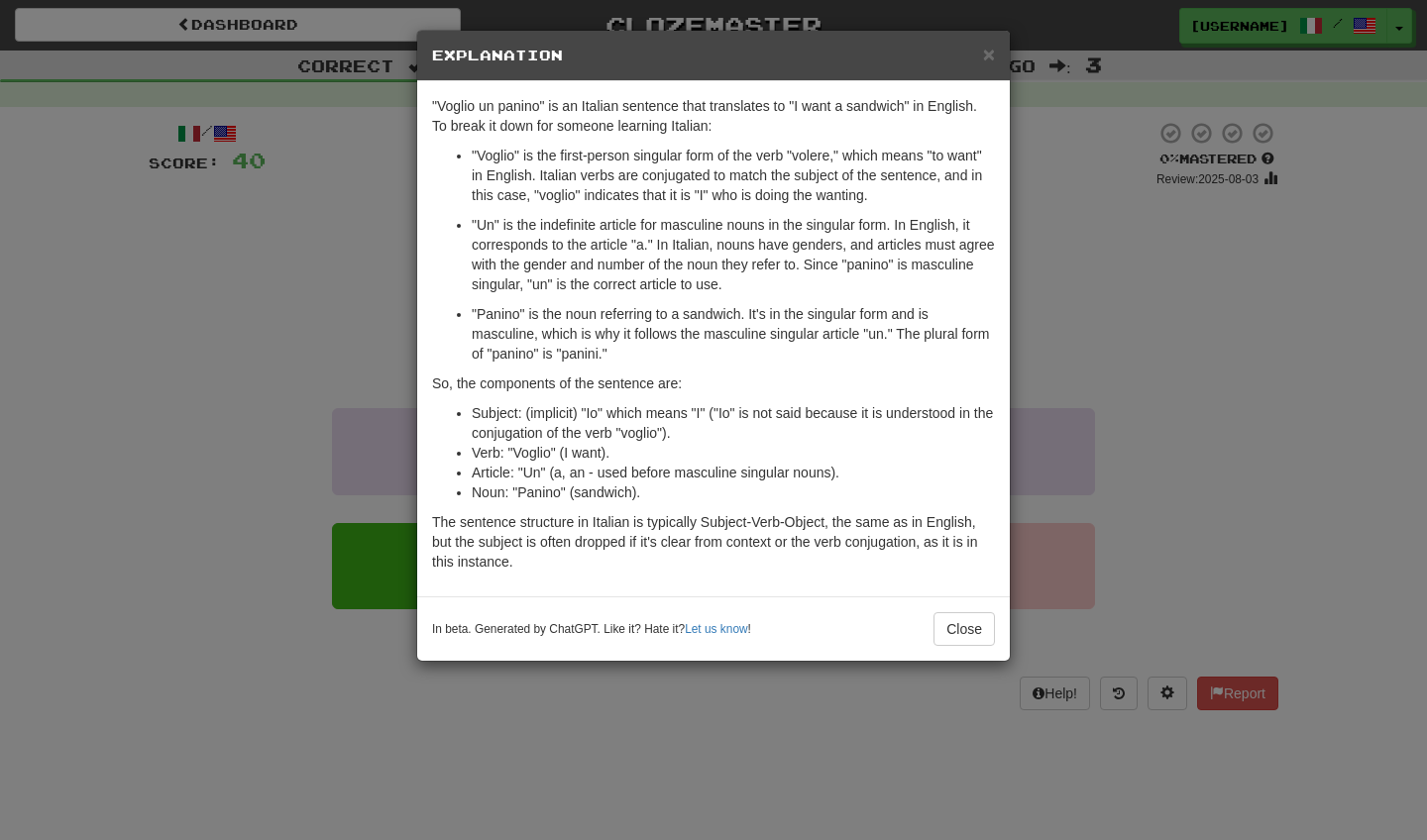 click on "Explanation" at bounding box center [714, 55] 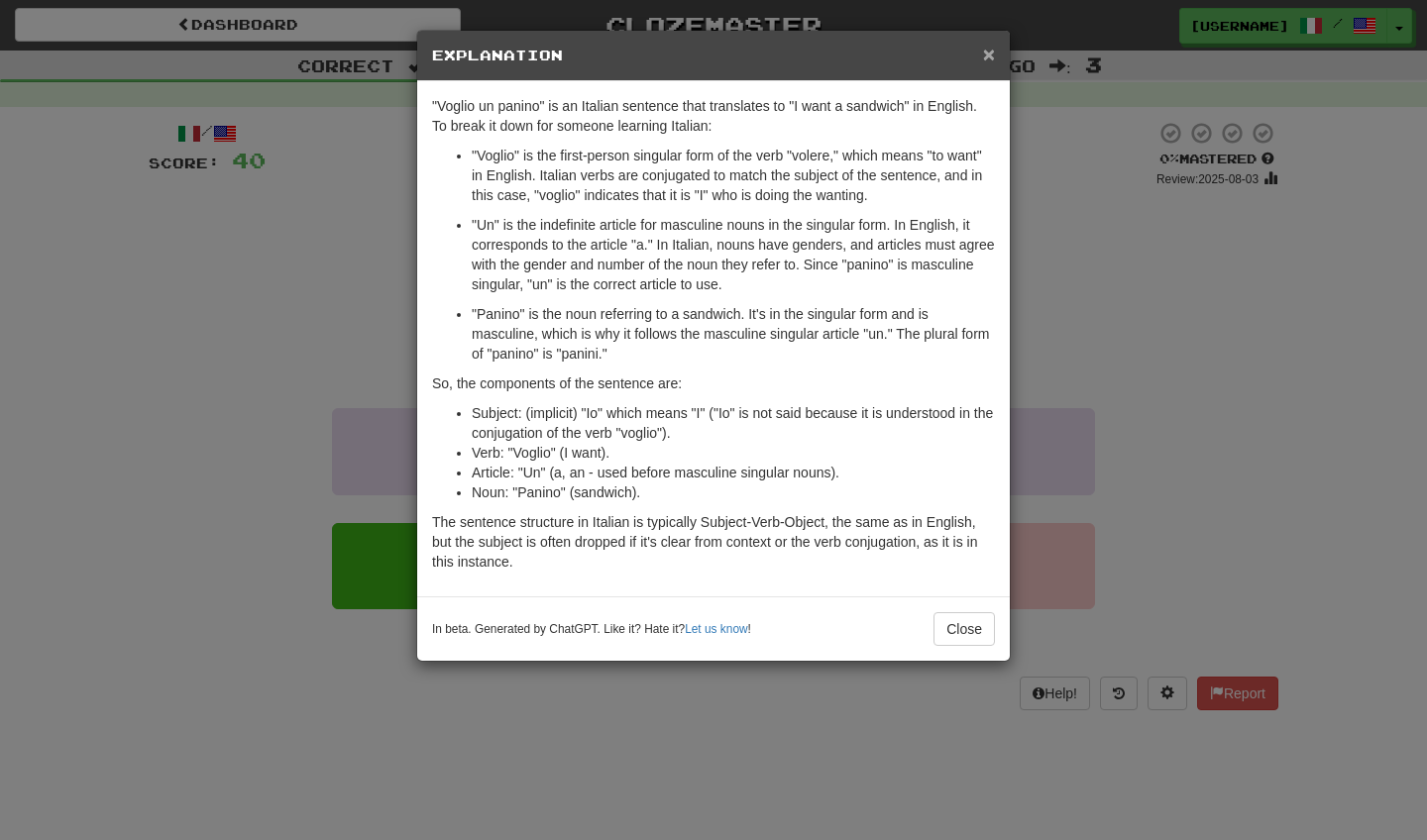 click on "×" at bounding box center (989, 53) 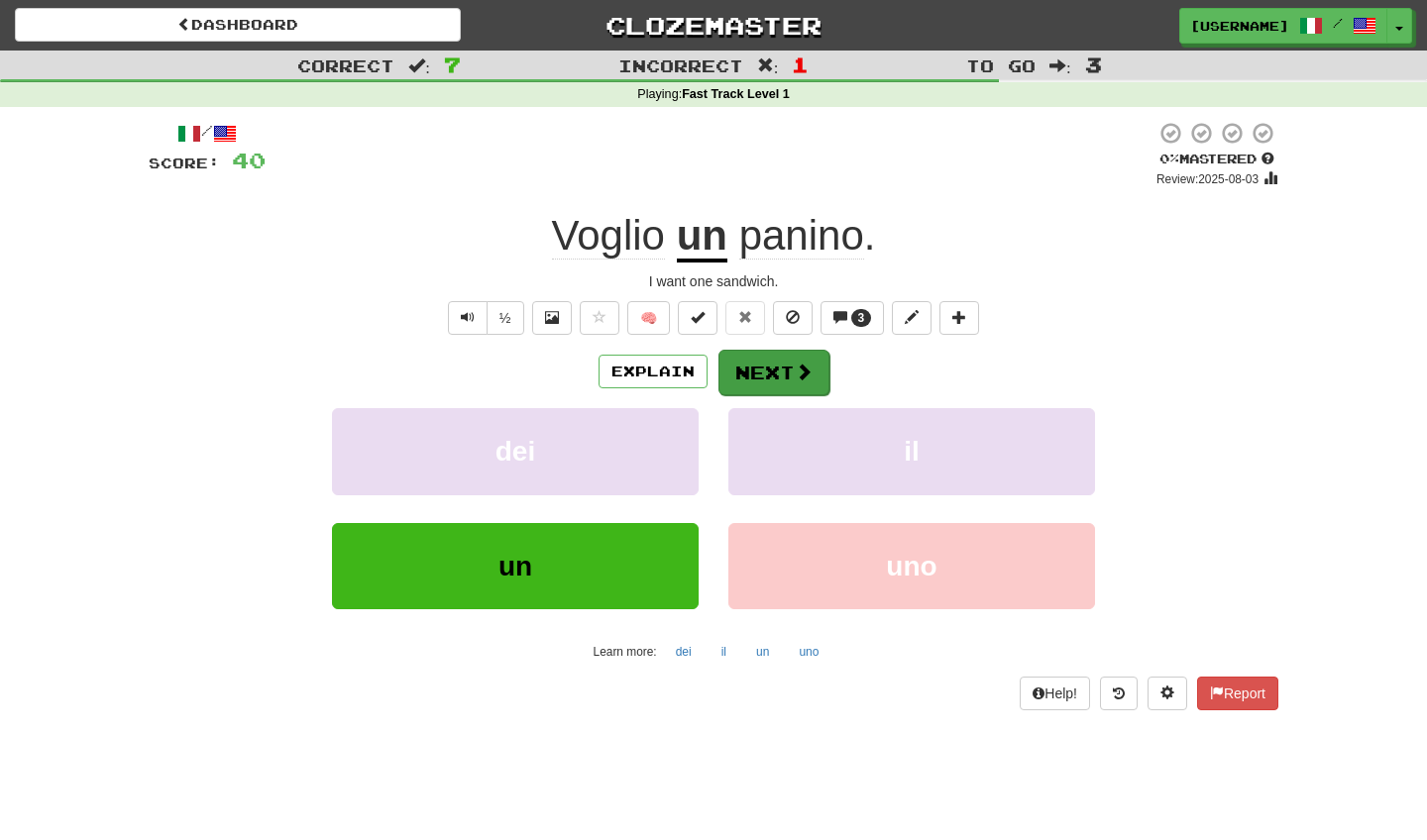 click at bounding box center (804, 371) 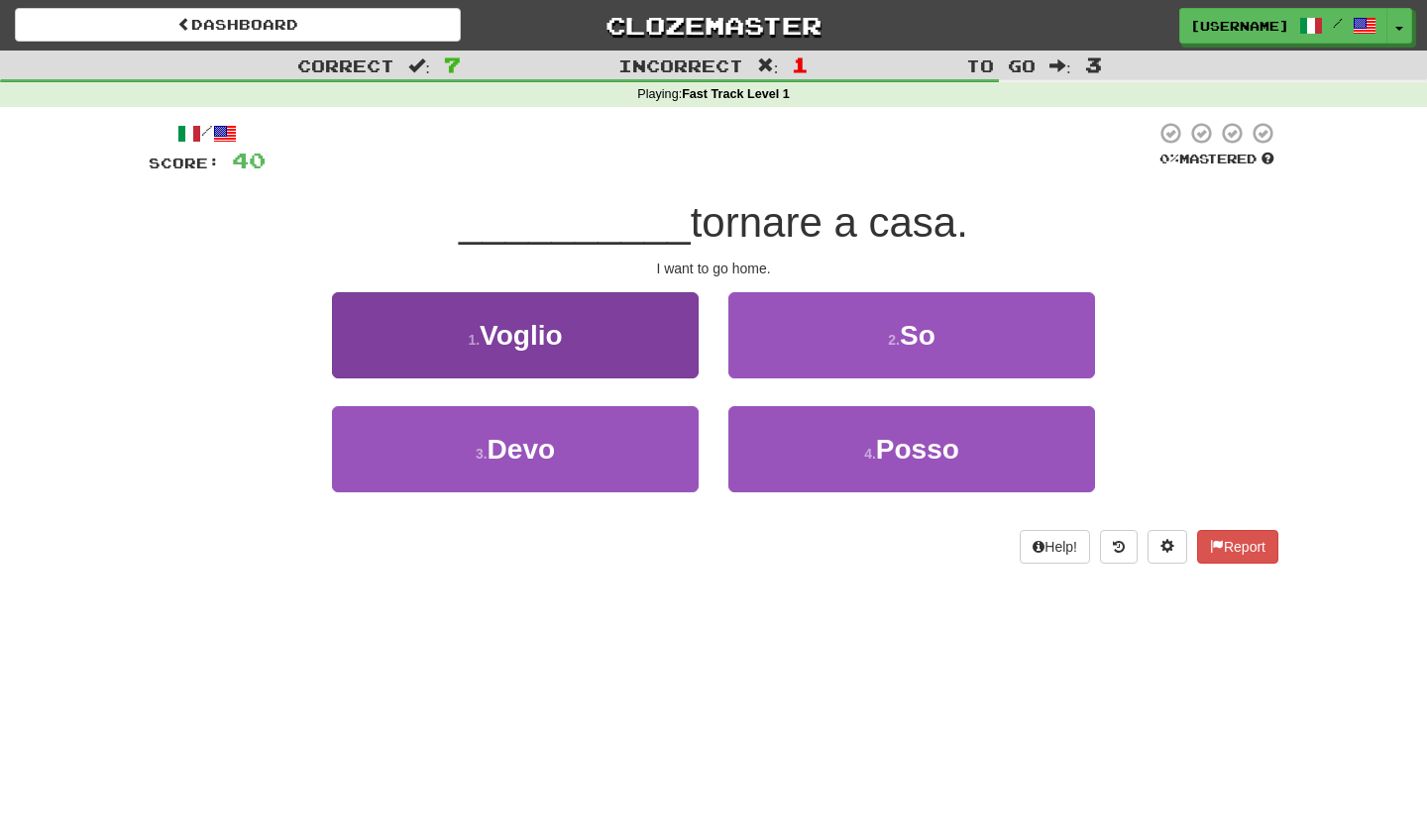 click on "1 .  Voglio" at bounding box center [515, 335] 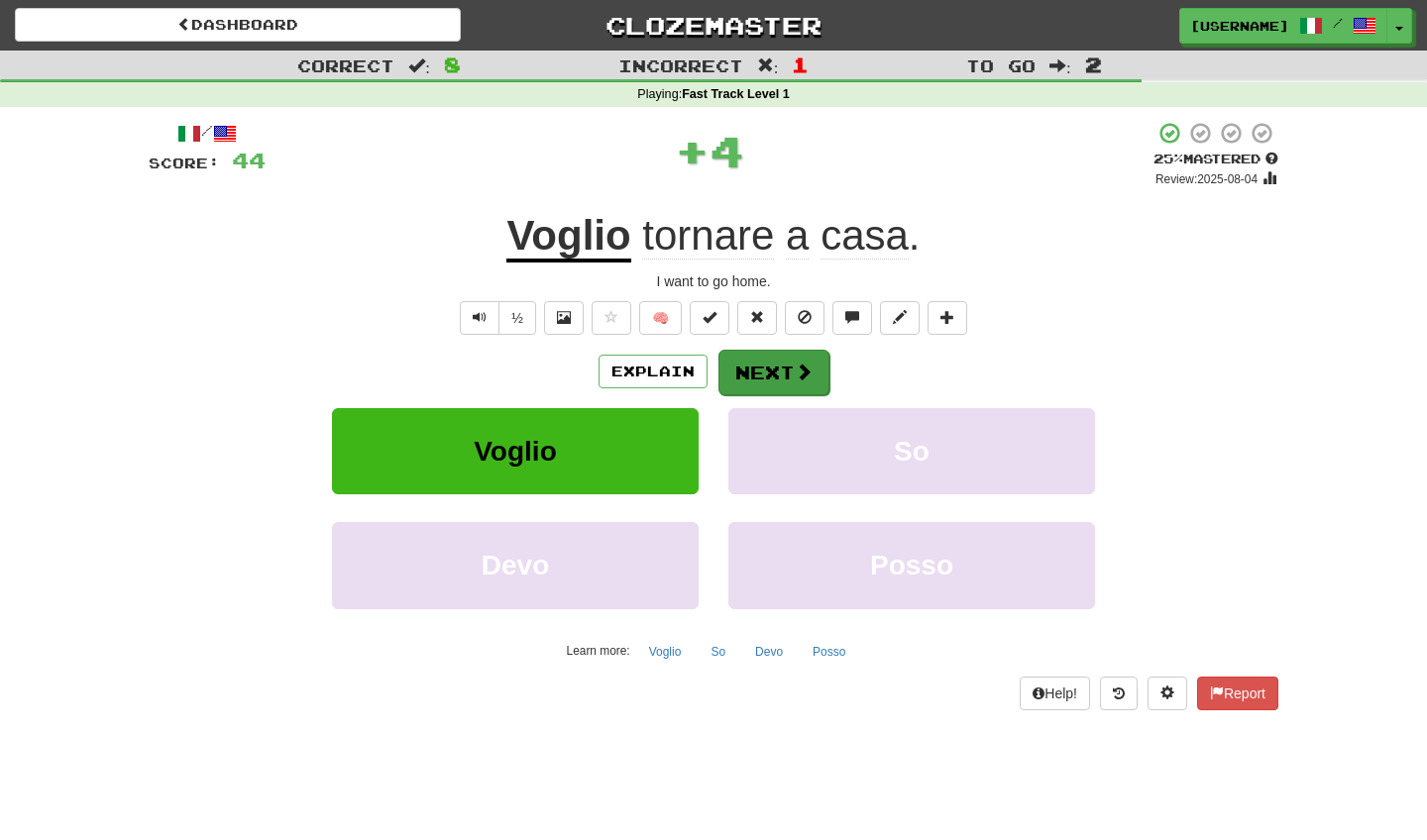 click on "Next" at bounding box center (774, 372) 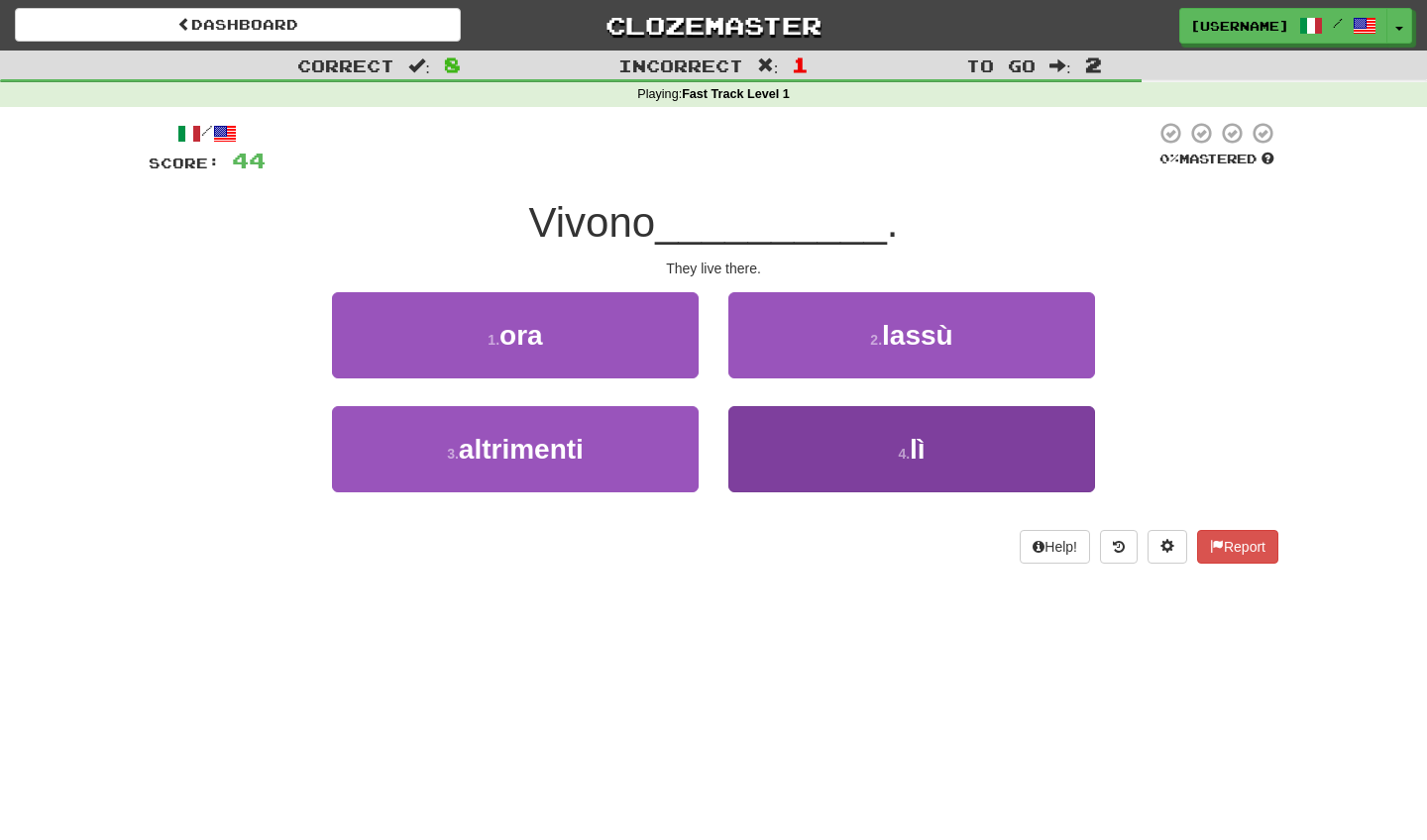 click on "4 .  lì" at bounding box center [912, 449] 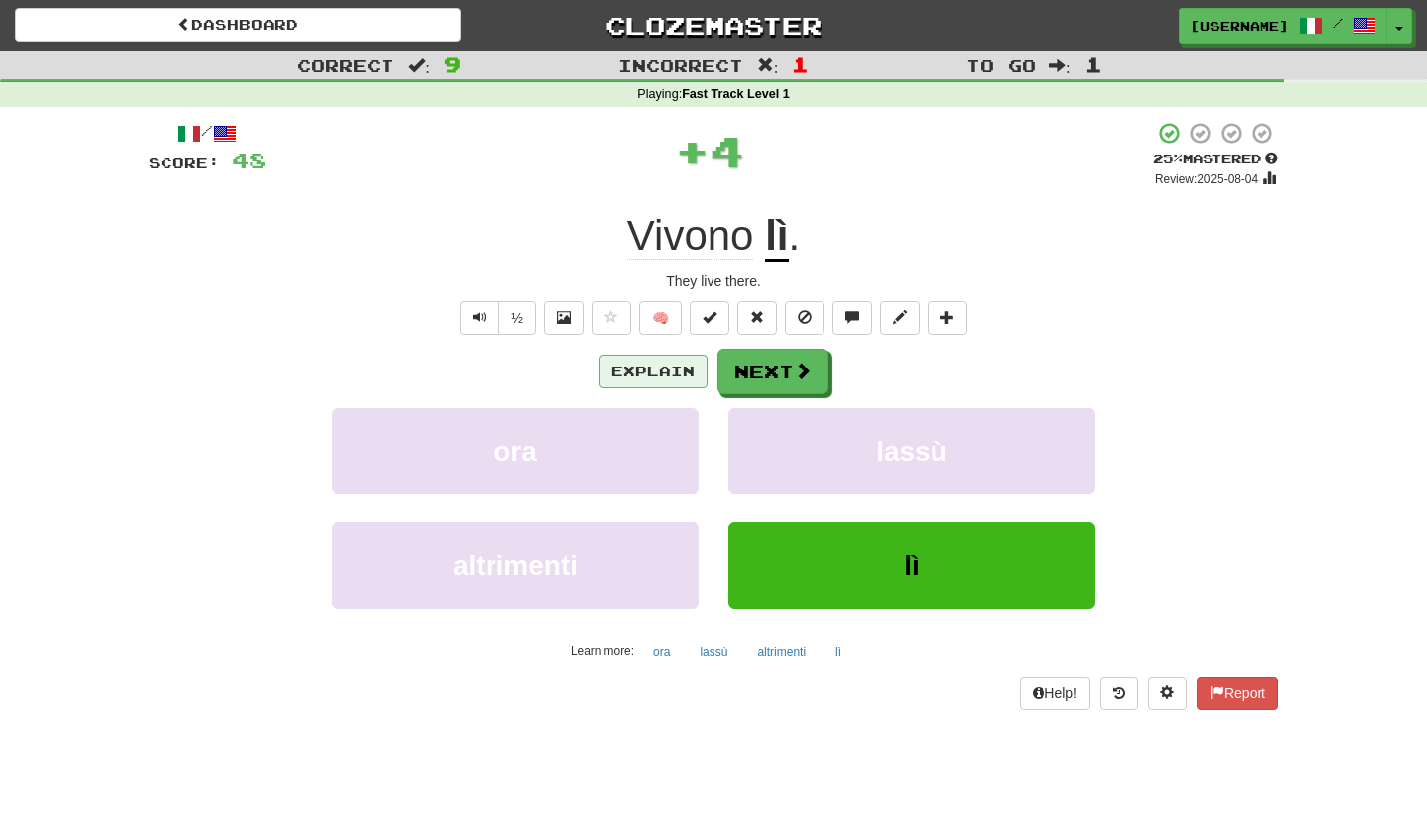 click on "Explain" at bounding box center (653, 371) 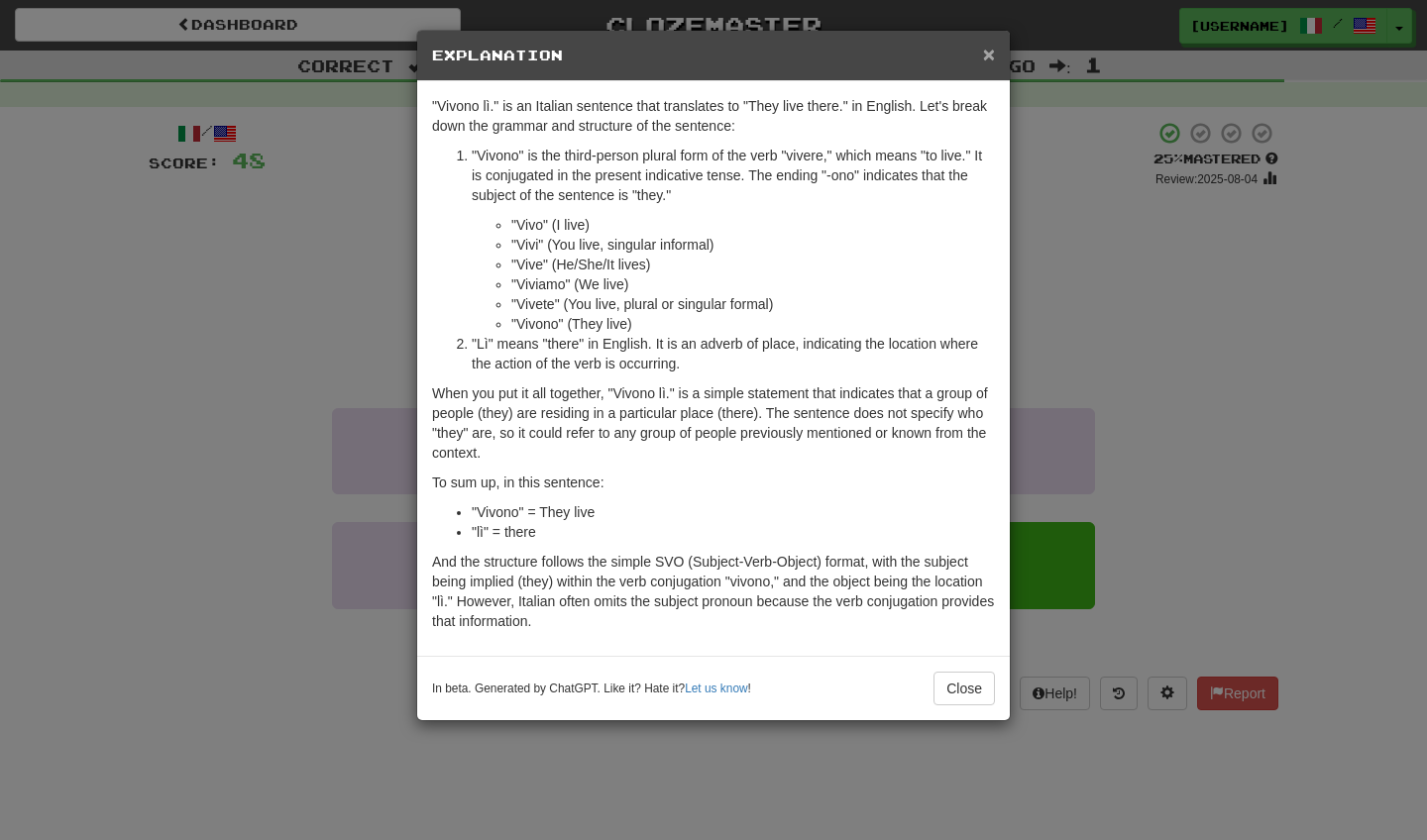 click on "×" at bounding box center (989, 53) 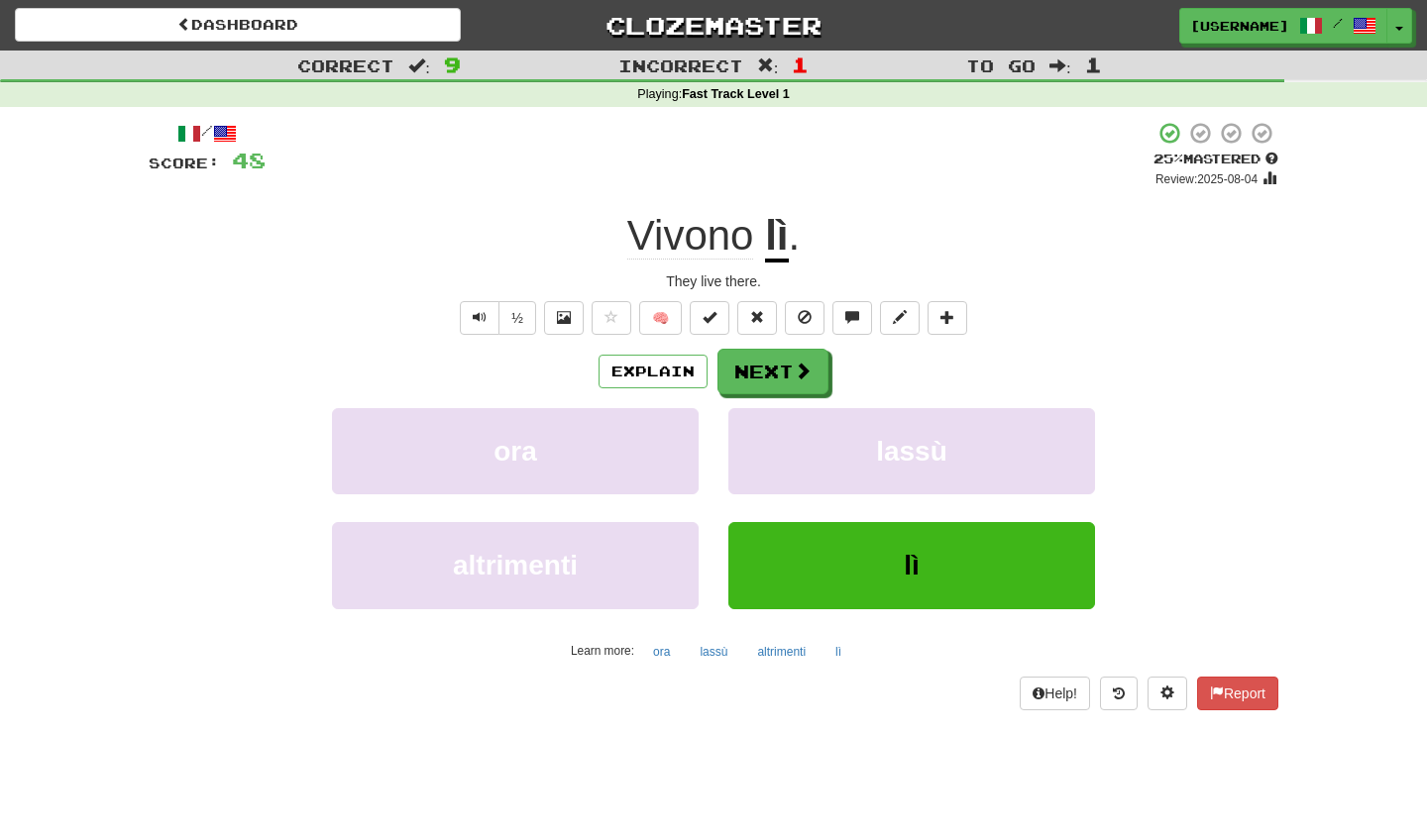 click on "lì" at bounding box center (912, 565) 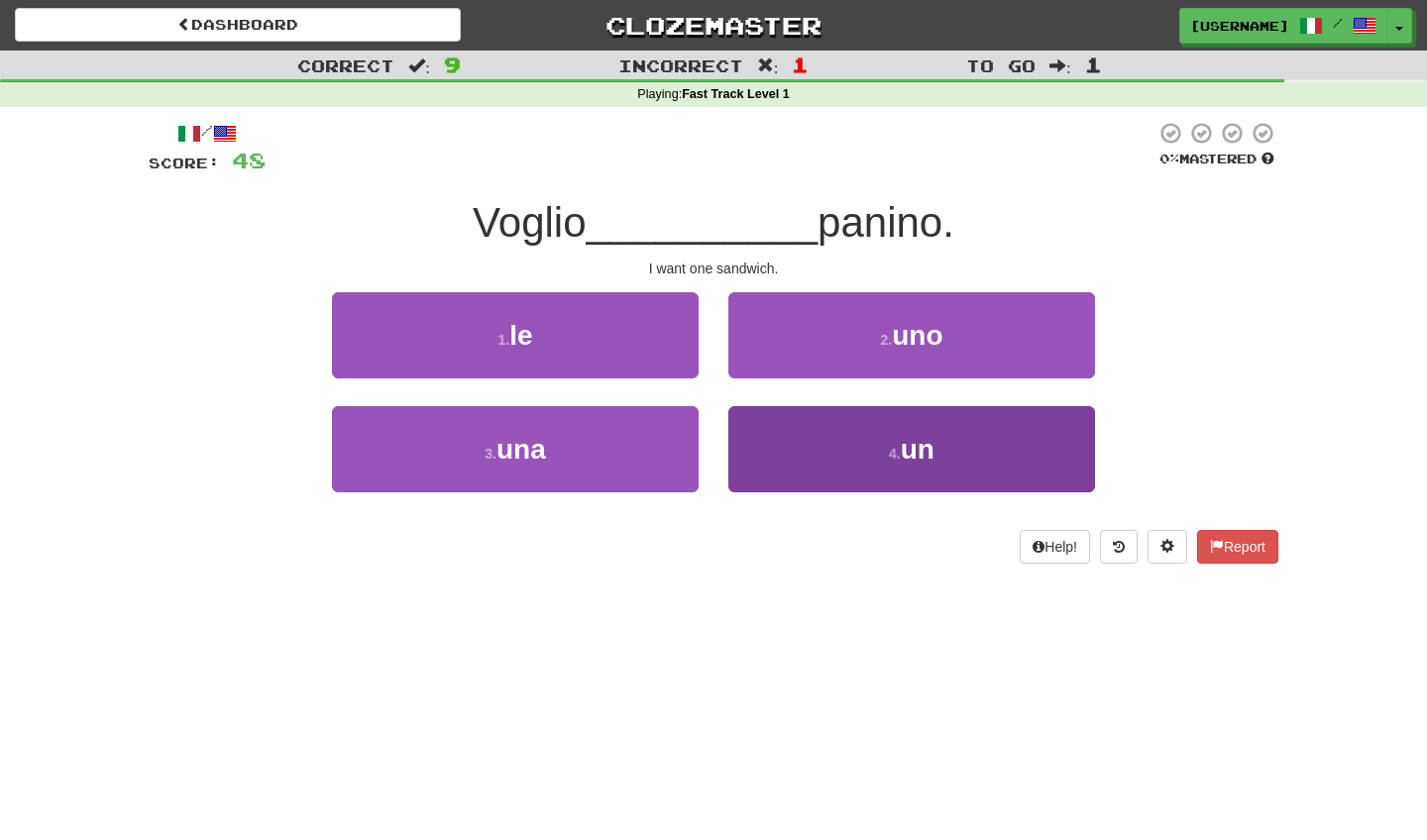 click on "4 .  un" at bounding box center (912, 449) 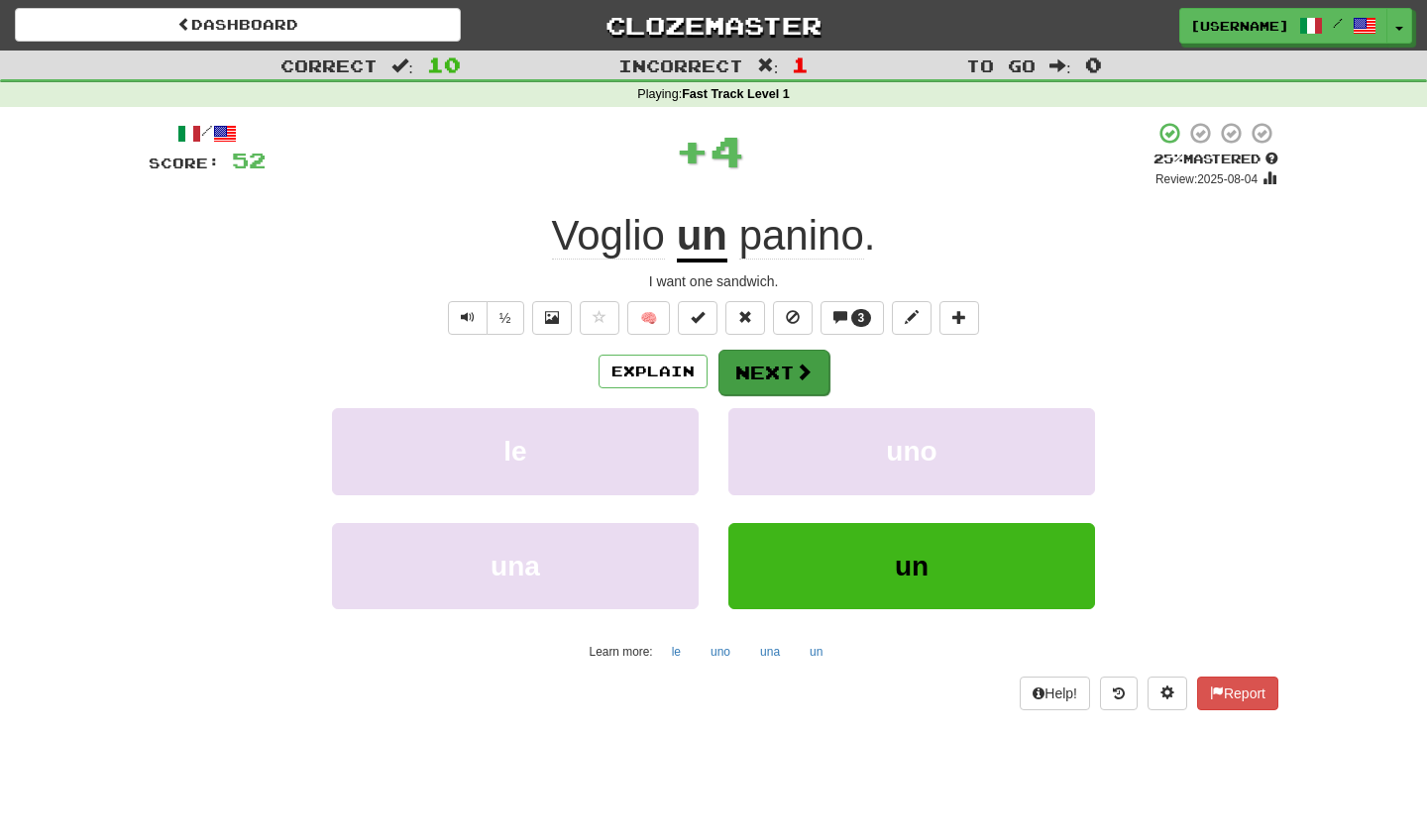 click on "Next" at bounding box center [774, 372] 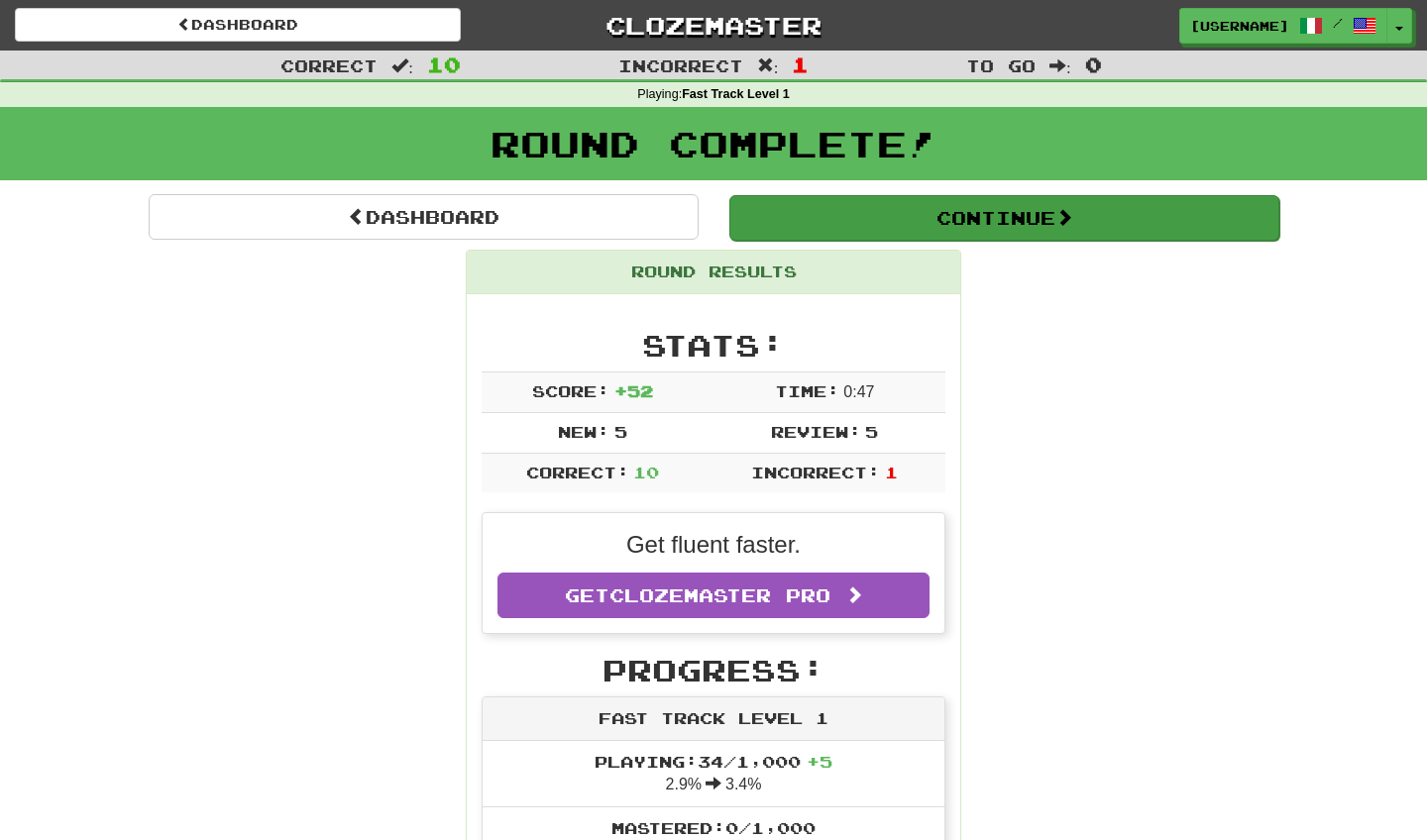 click on "Continue" at bounding box center (1004, 218) 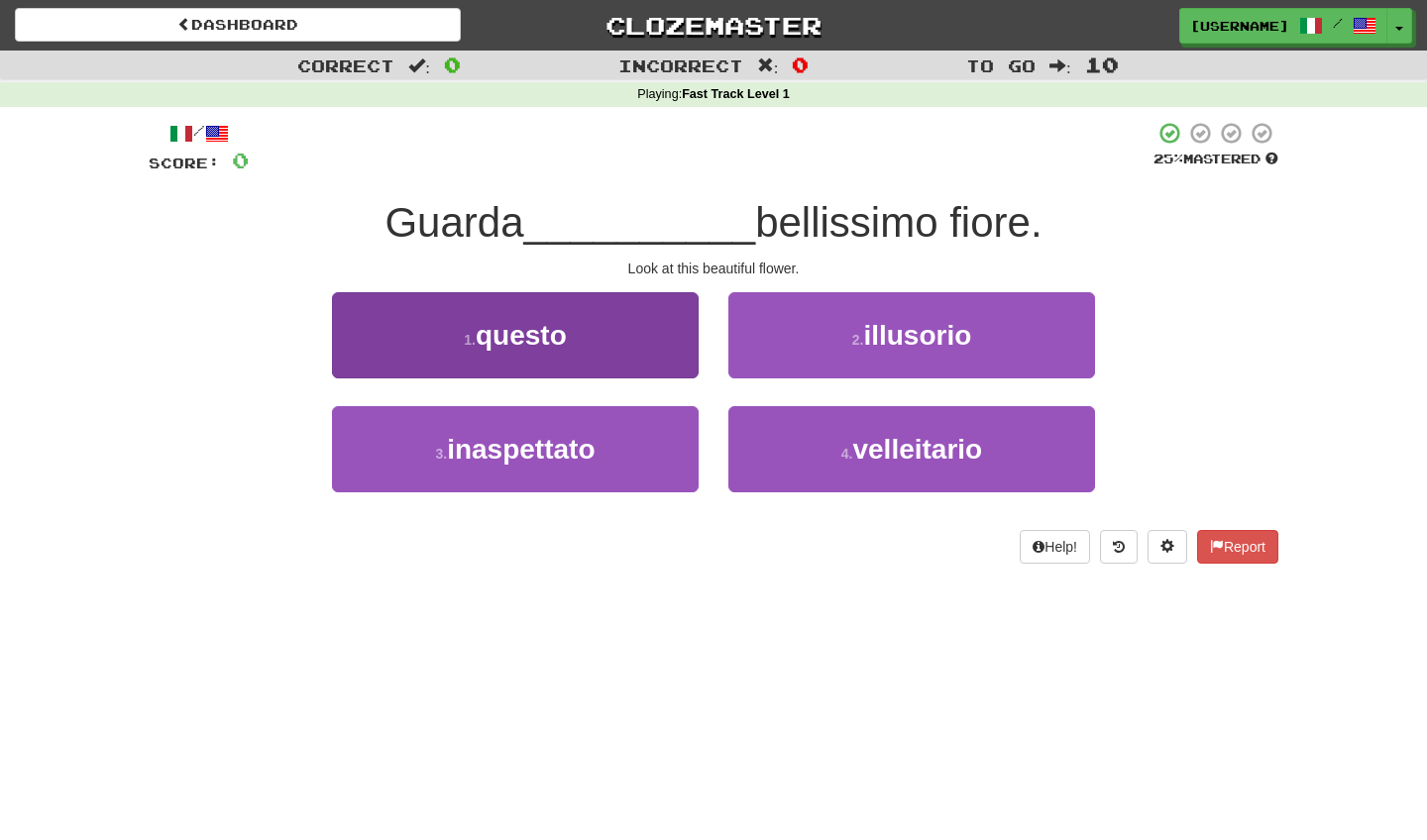 click on "1 .  questo" at bounding box center (515, 335) 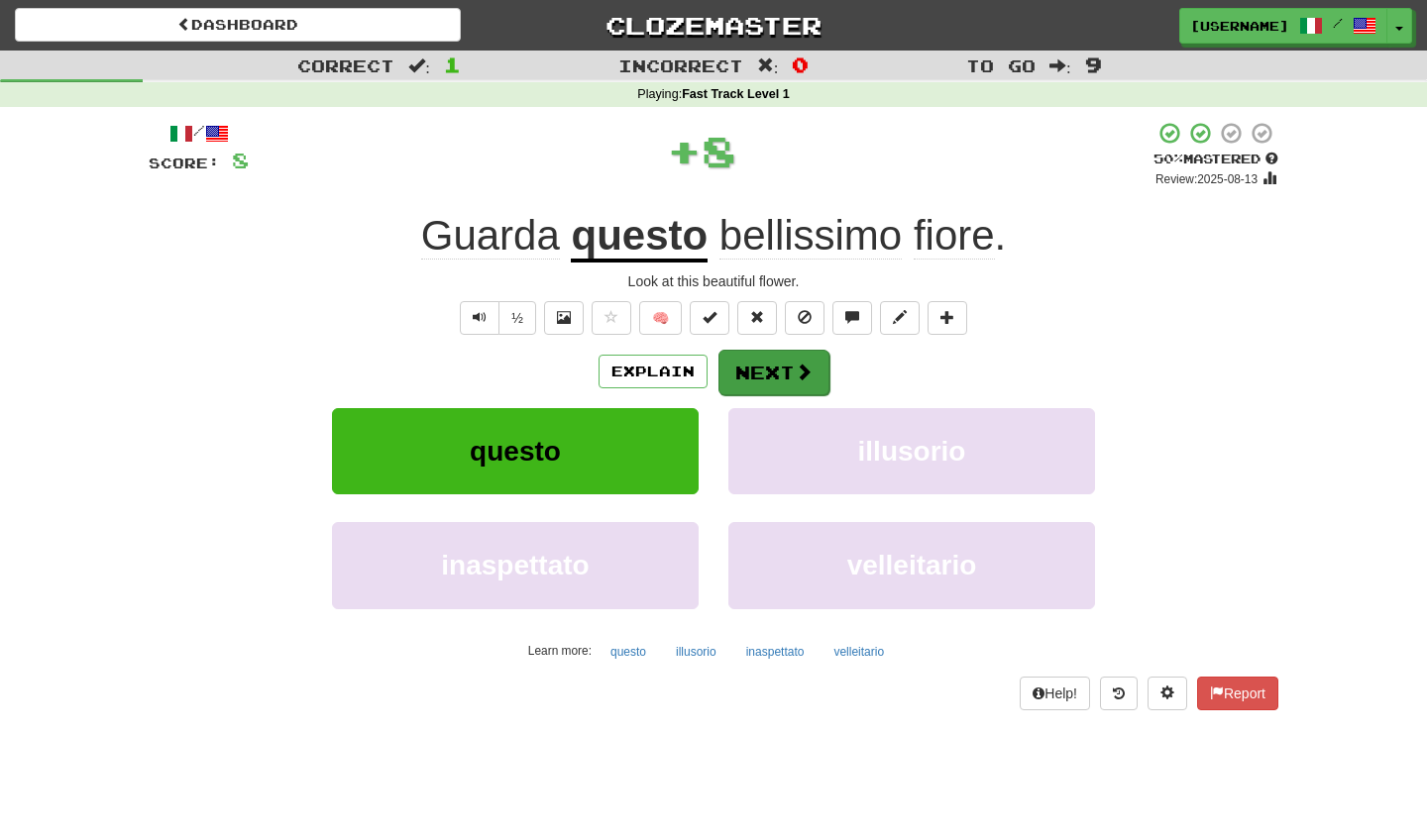 click on "Next" at bounding box center [774, 372] 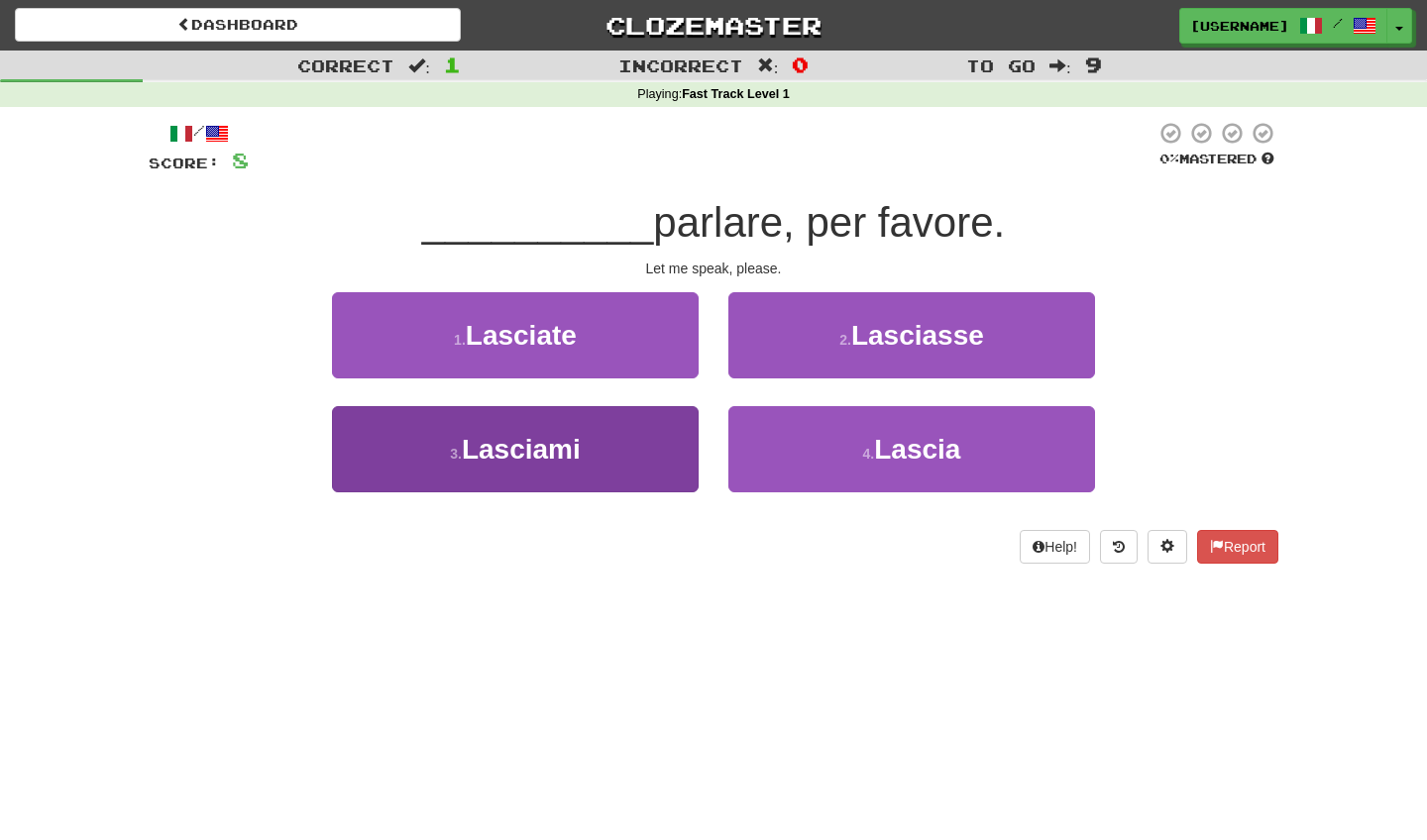 click on "3 .  Lasciami" at bounding box center (515, 449) 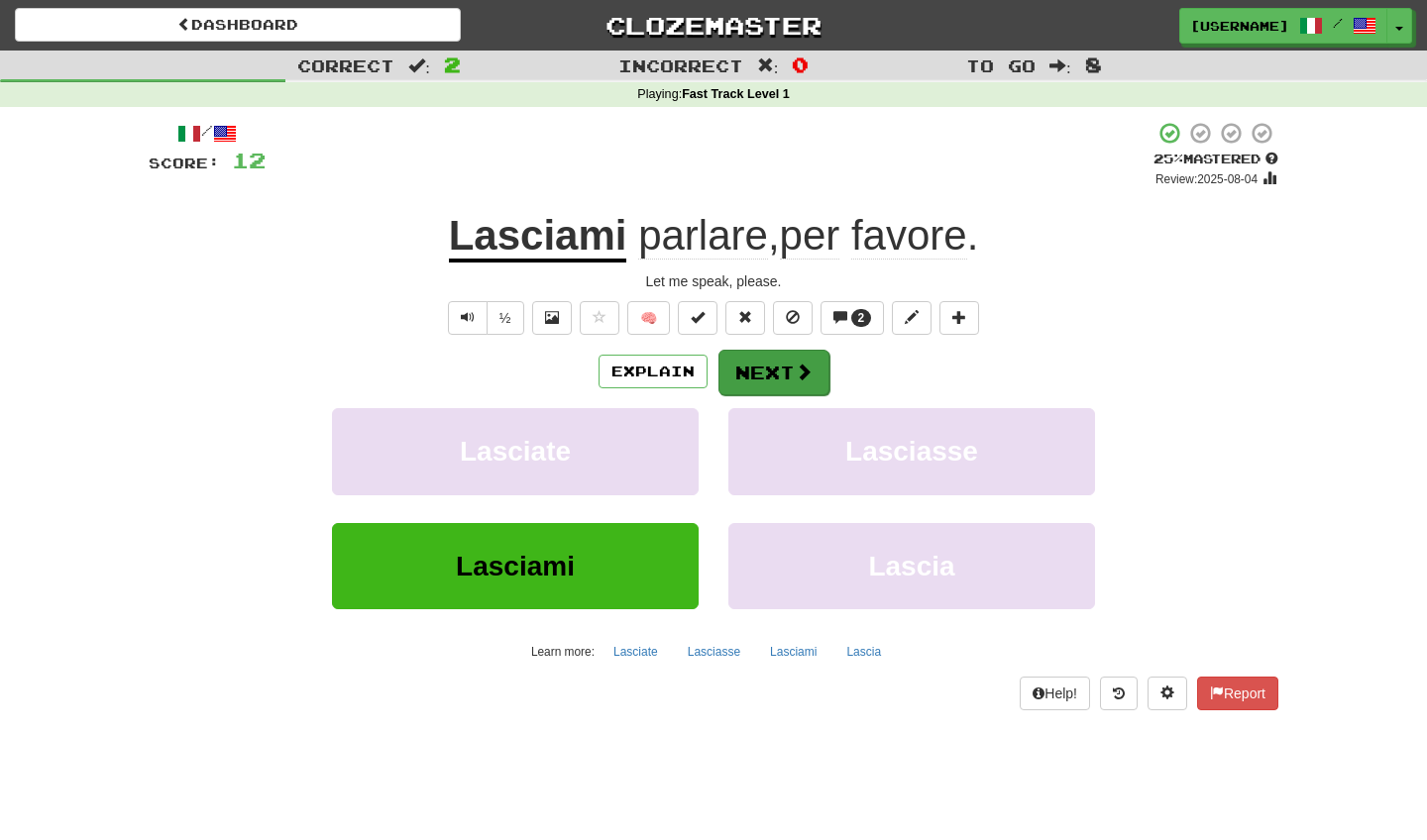 click on "Next" at bounding box center [774, 372] 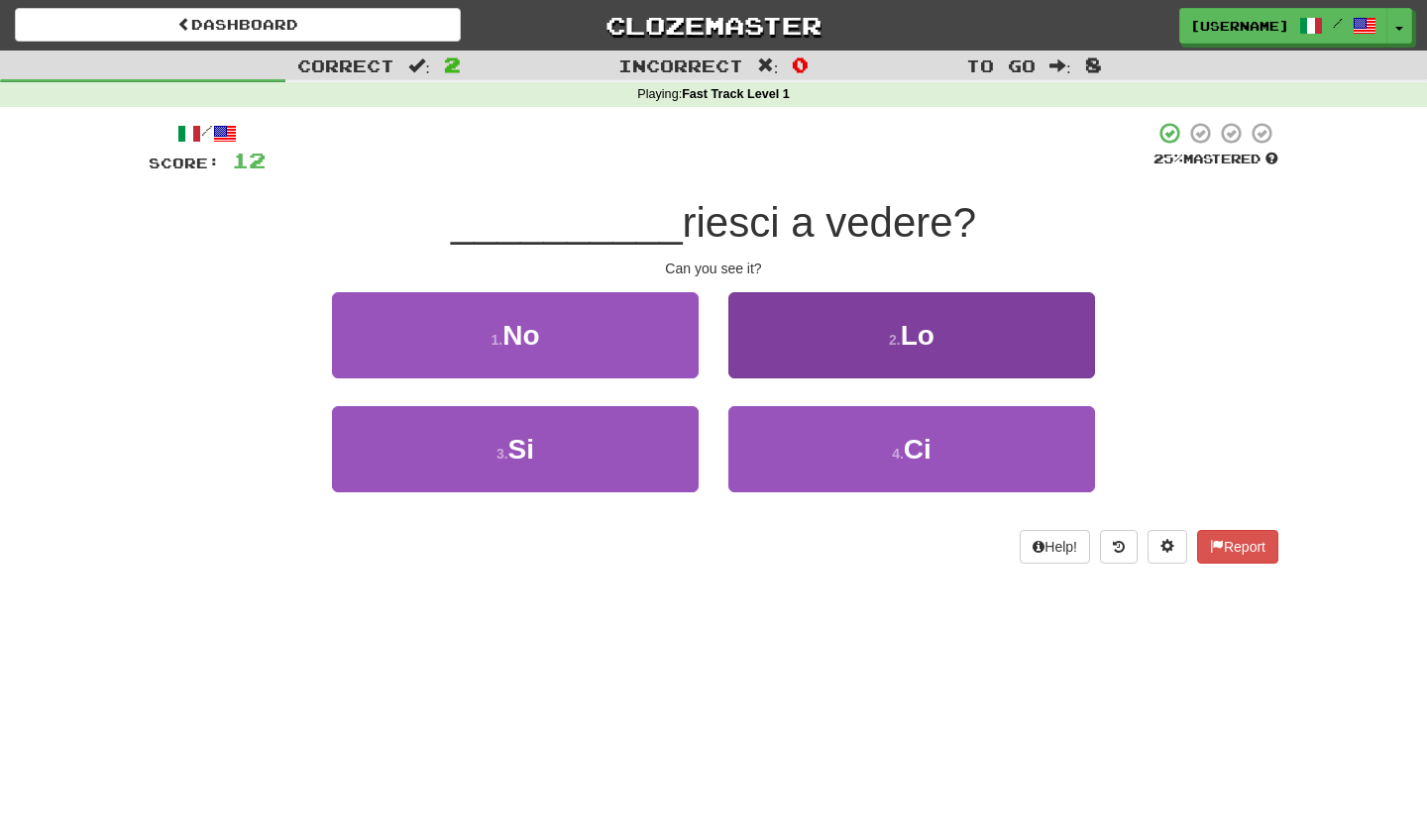click on "2 .  Lo" at bounding box center [912, 335] 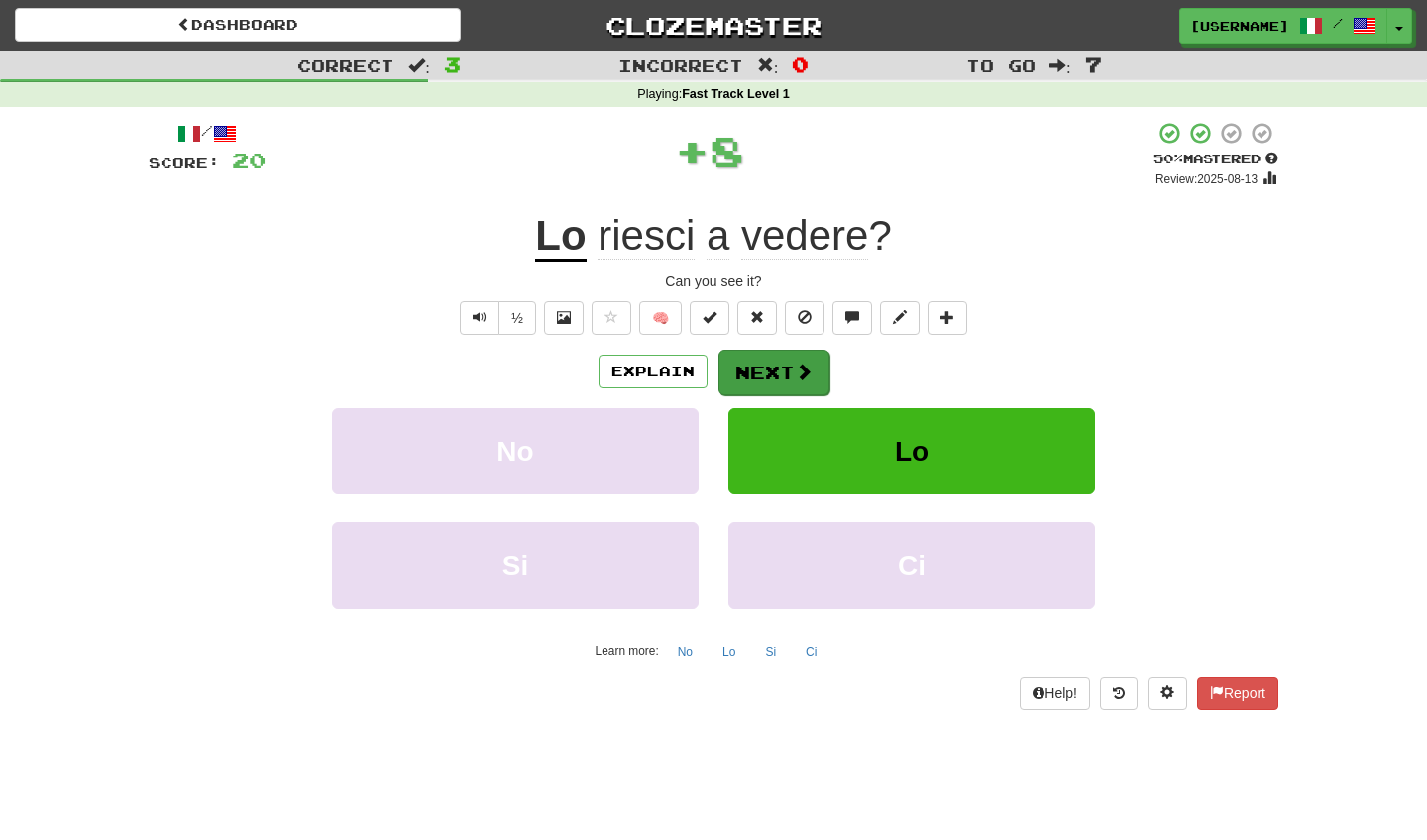 click on "Next" at bounding box center [774, 372] 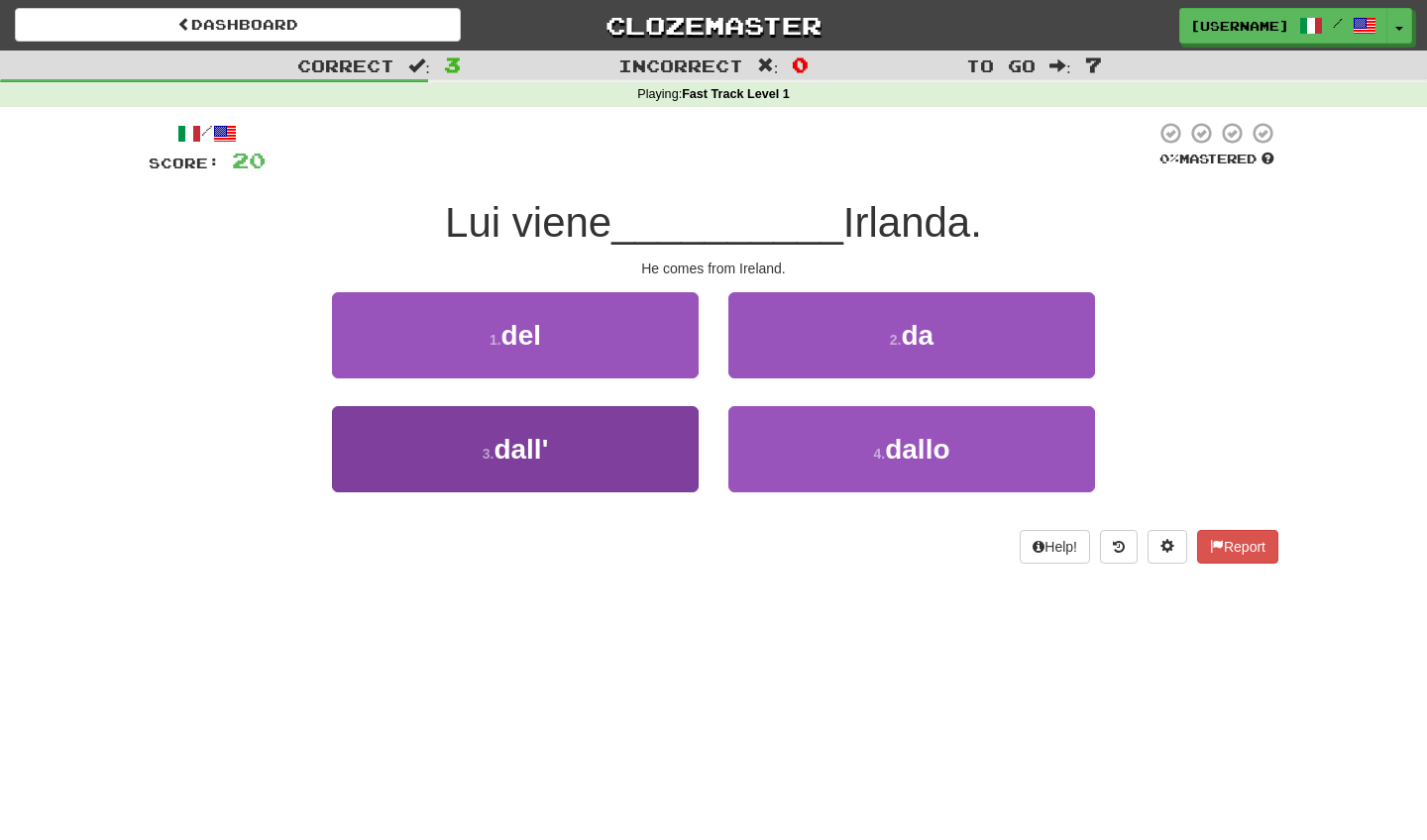 click on "3 .  dall'" at bounding box center [515, 449] 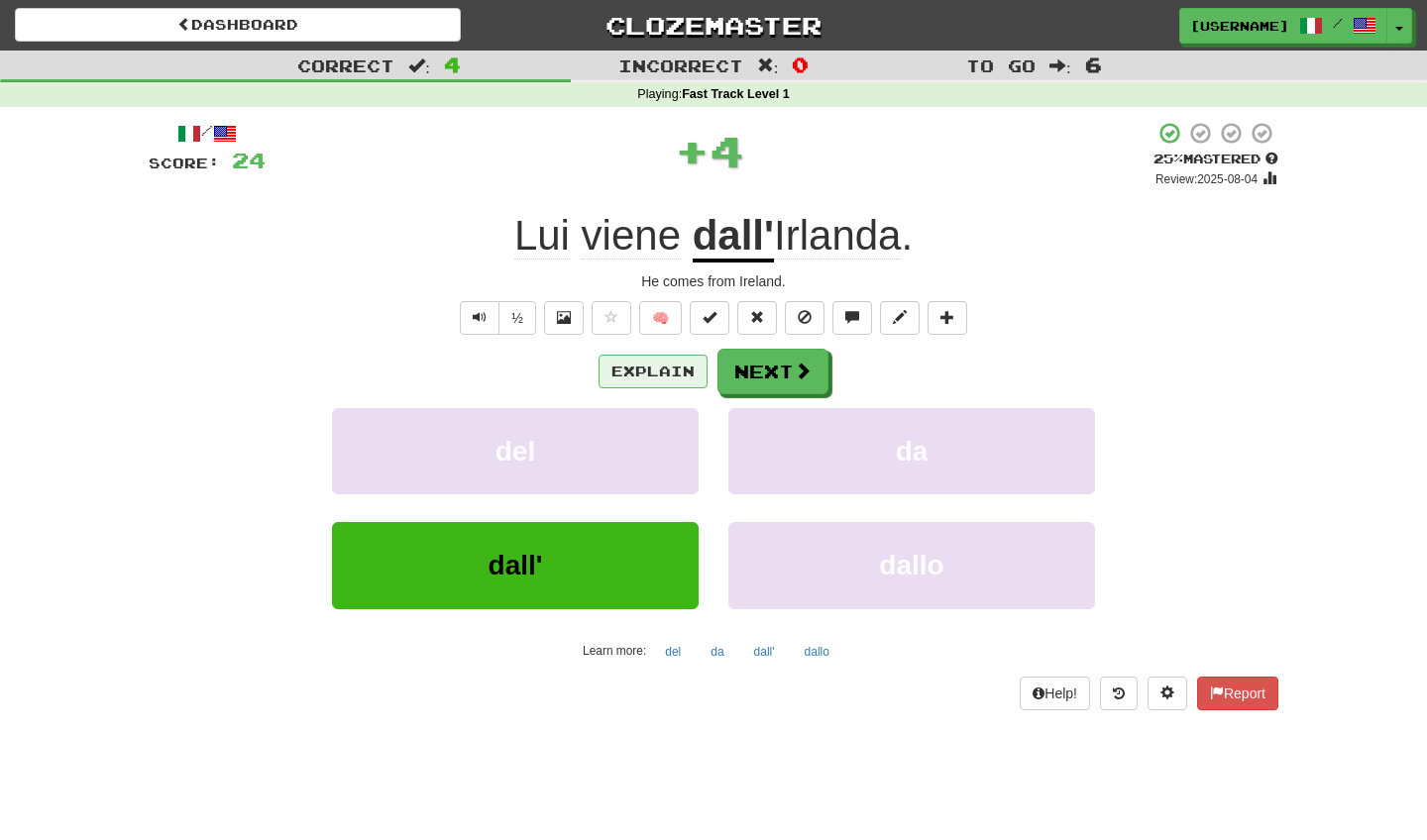 click on "Explain" at bounding box center (653, 371) 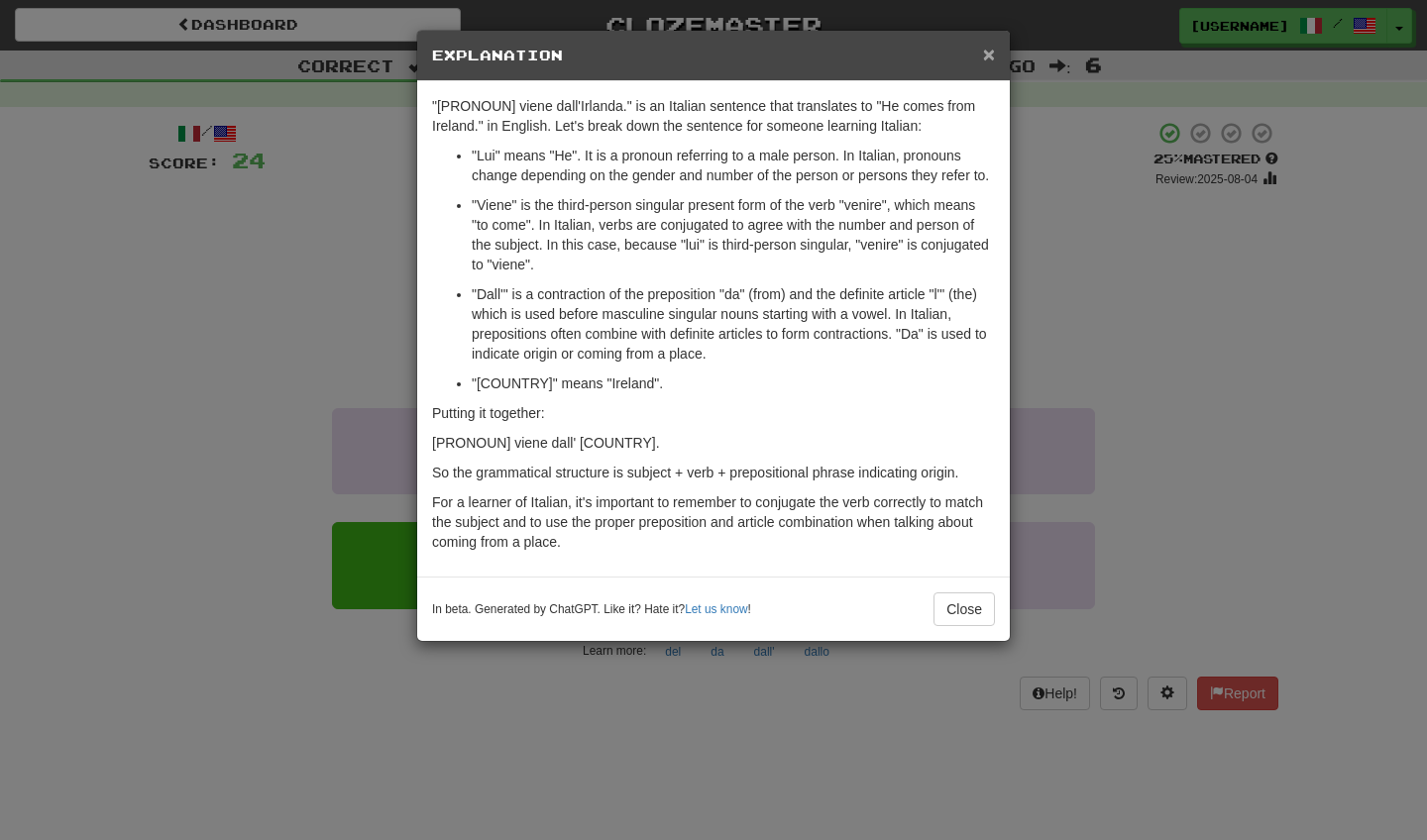 click on "×" at bounding box center (989, 53) 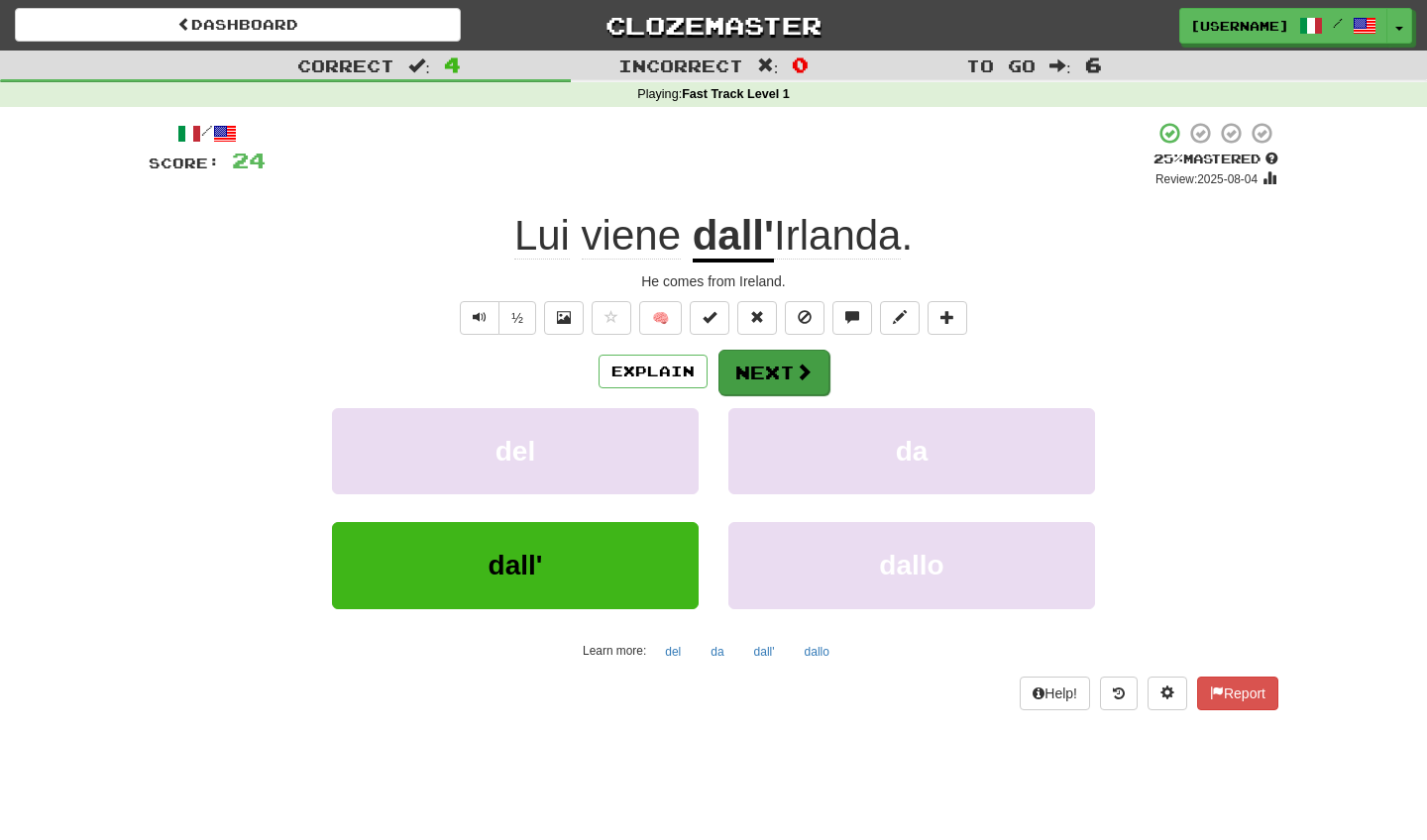 click on "Next" at bounding box center (774, 372) 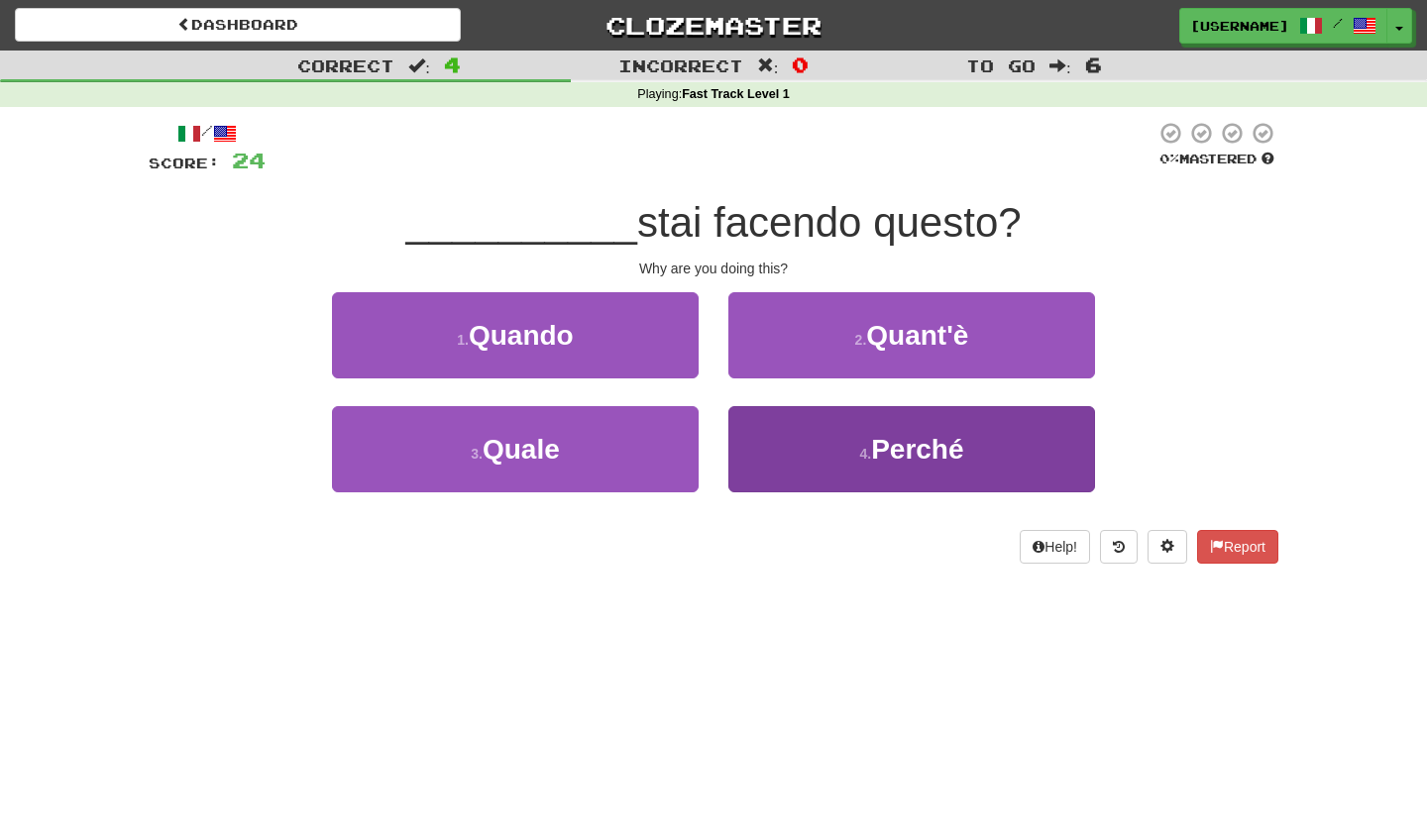 click on "4 .  Perché" at bounding box center (912, 449) 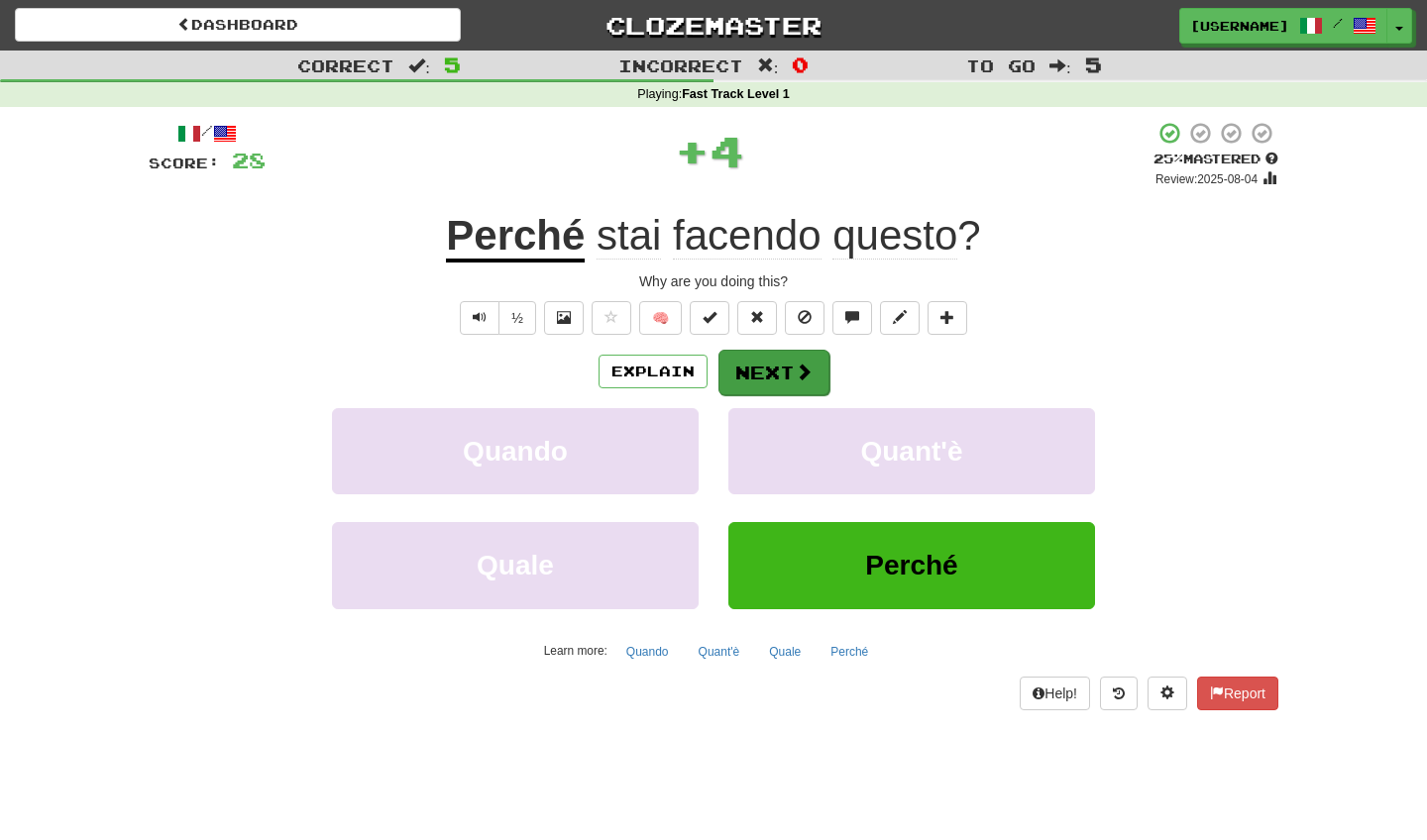 click on "Next" at bounding box center (774, 372) 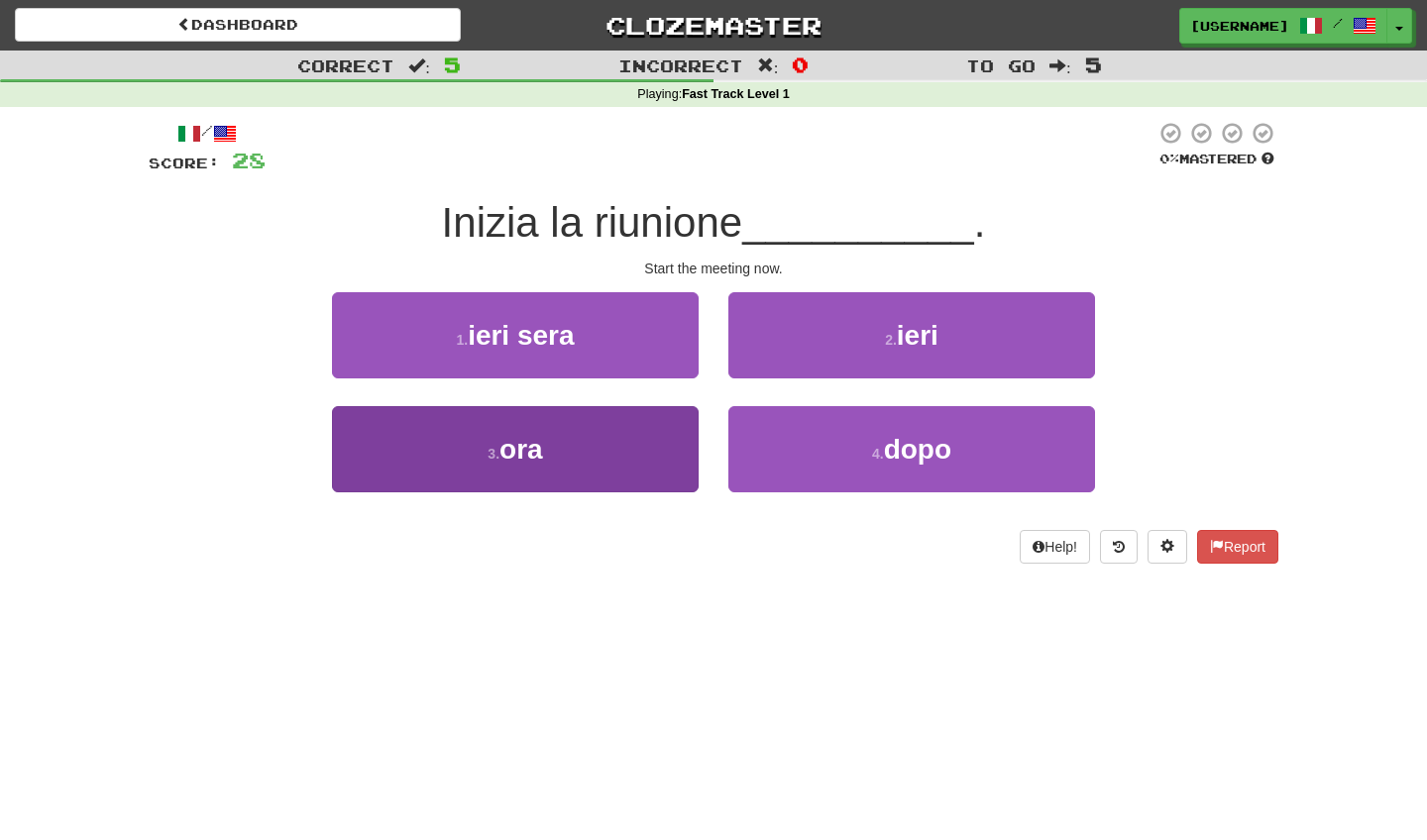 click on "3 .  ora" at bounding box center [515, 449] 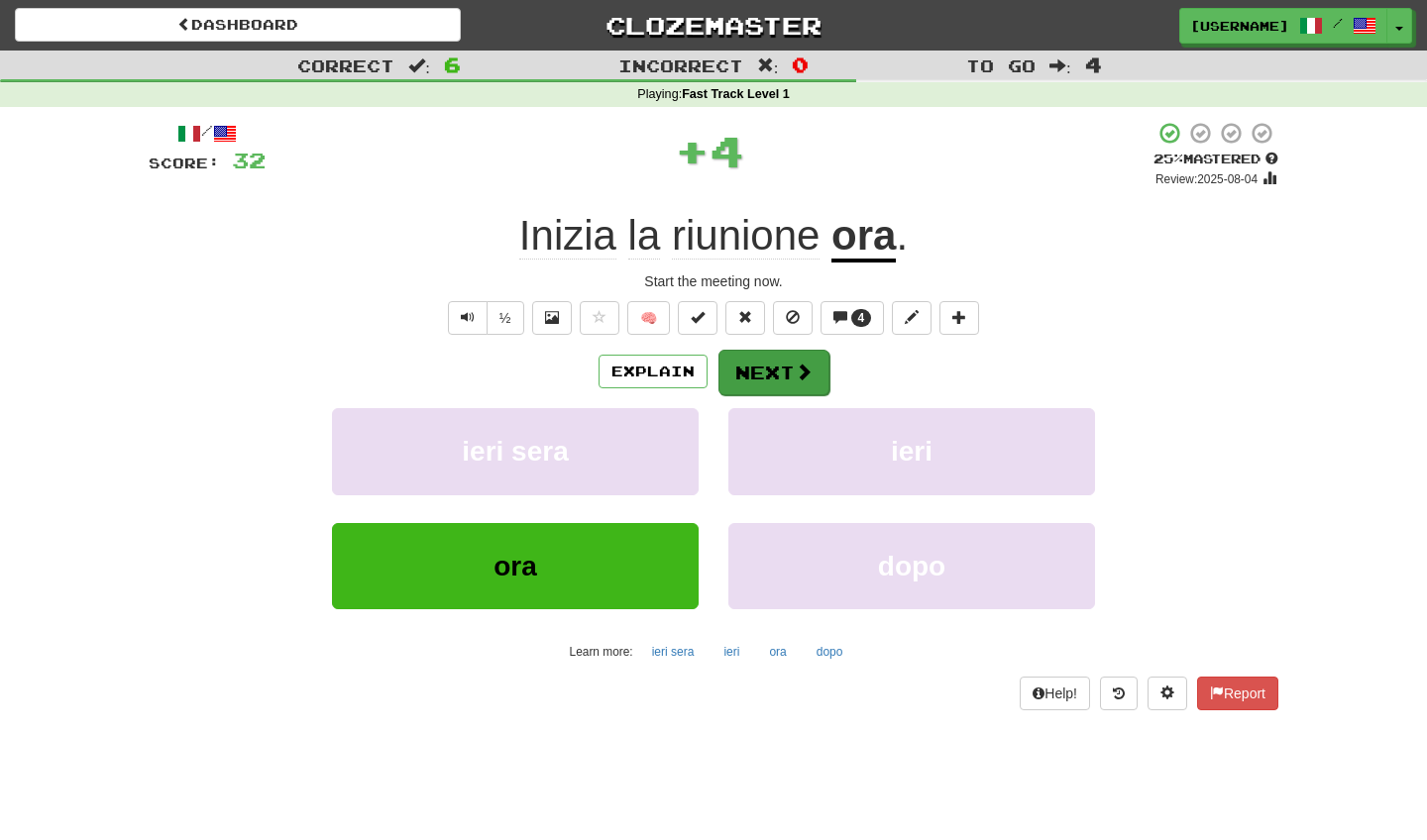 click on "Next" at bounding box center (774, 372) 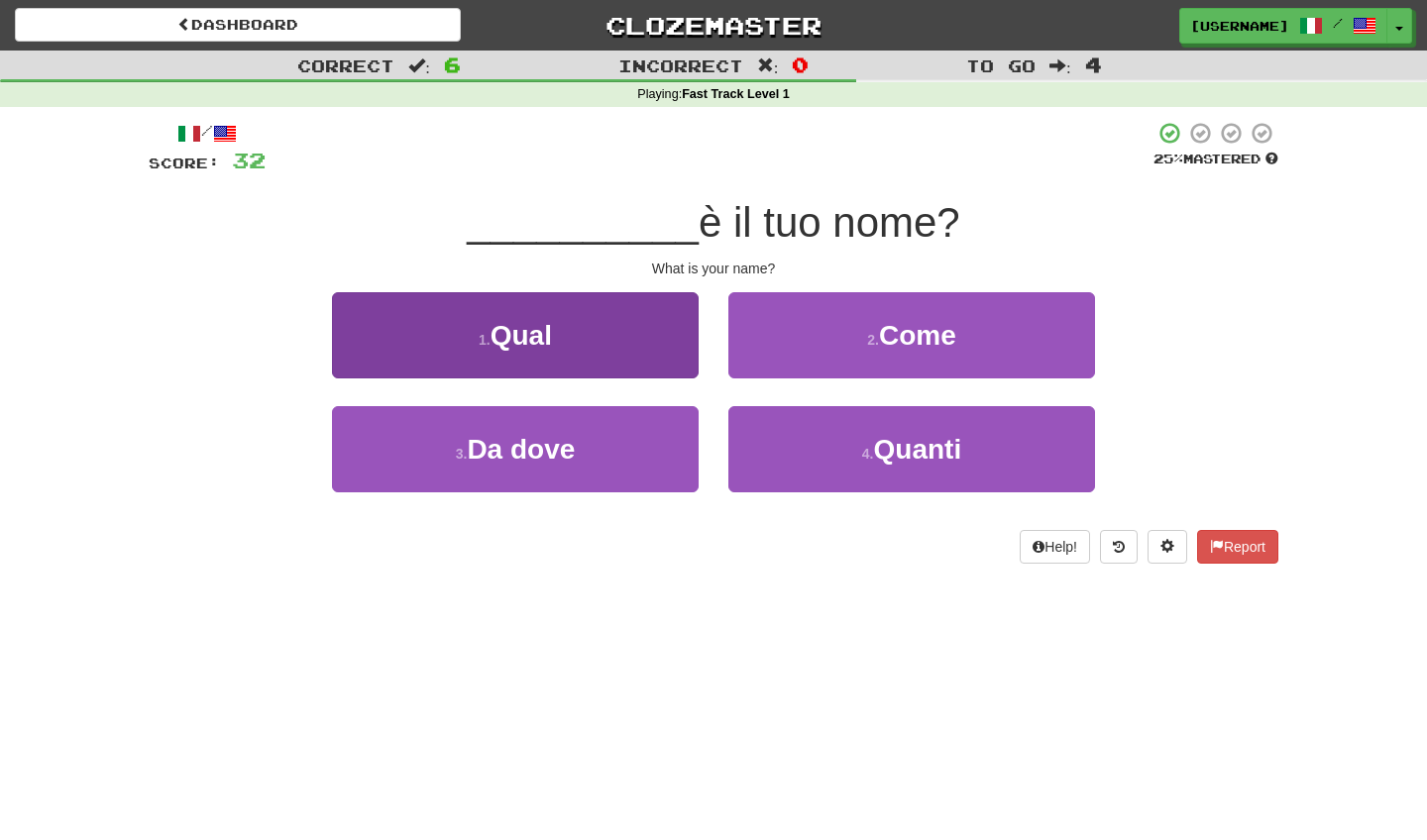 click on "1 .  Qual" at bounding box center (515, 335) 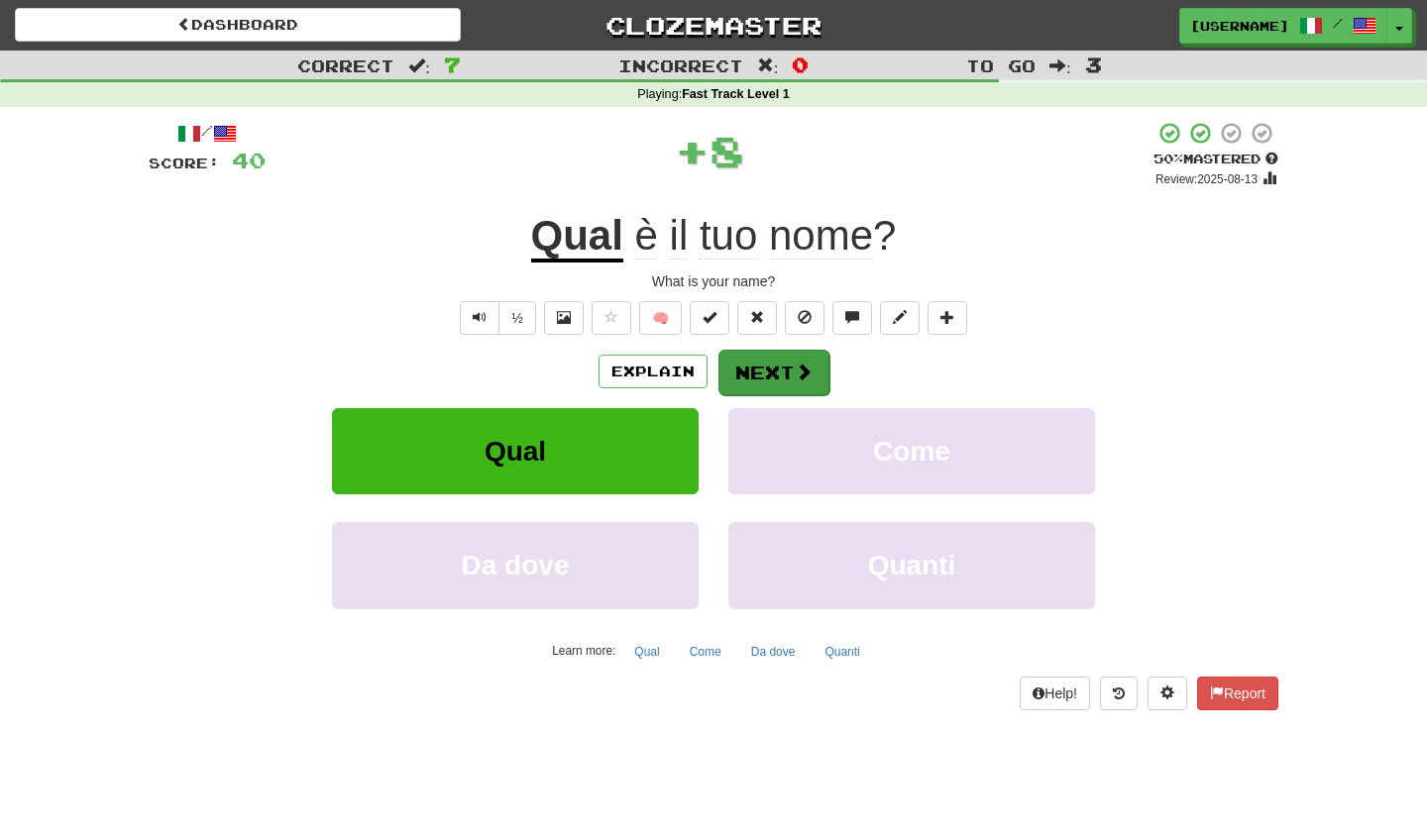 click on "Next" at bounding box center (774, 372) 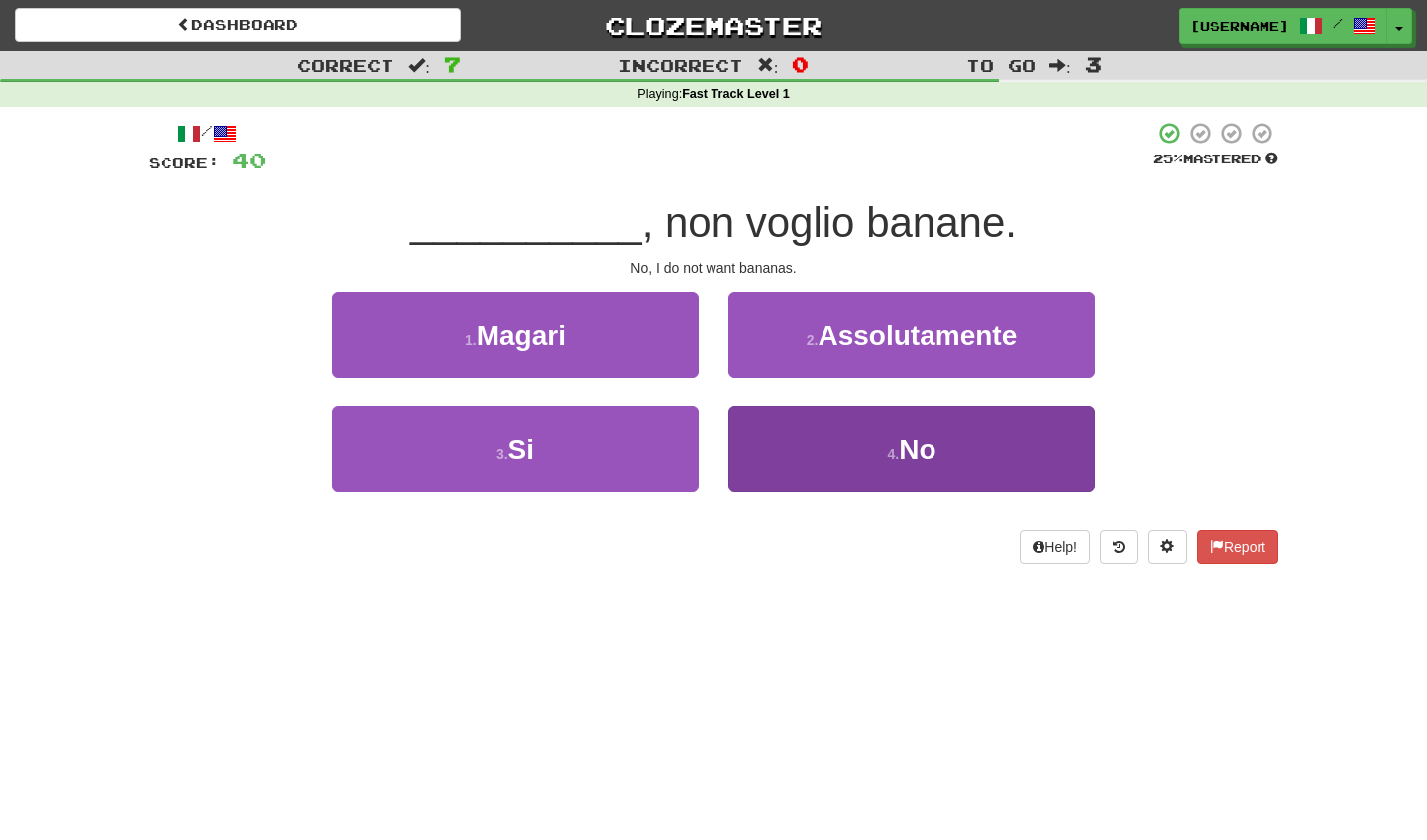 click on "4 .  No" at bounding box center [912, 449] 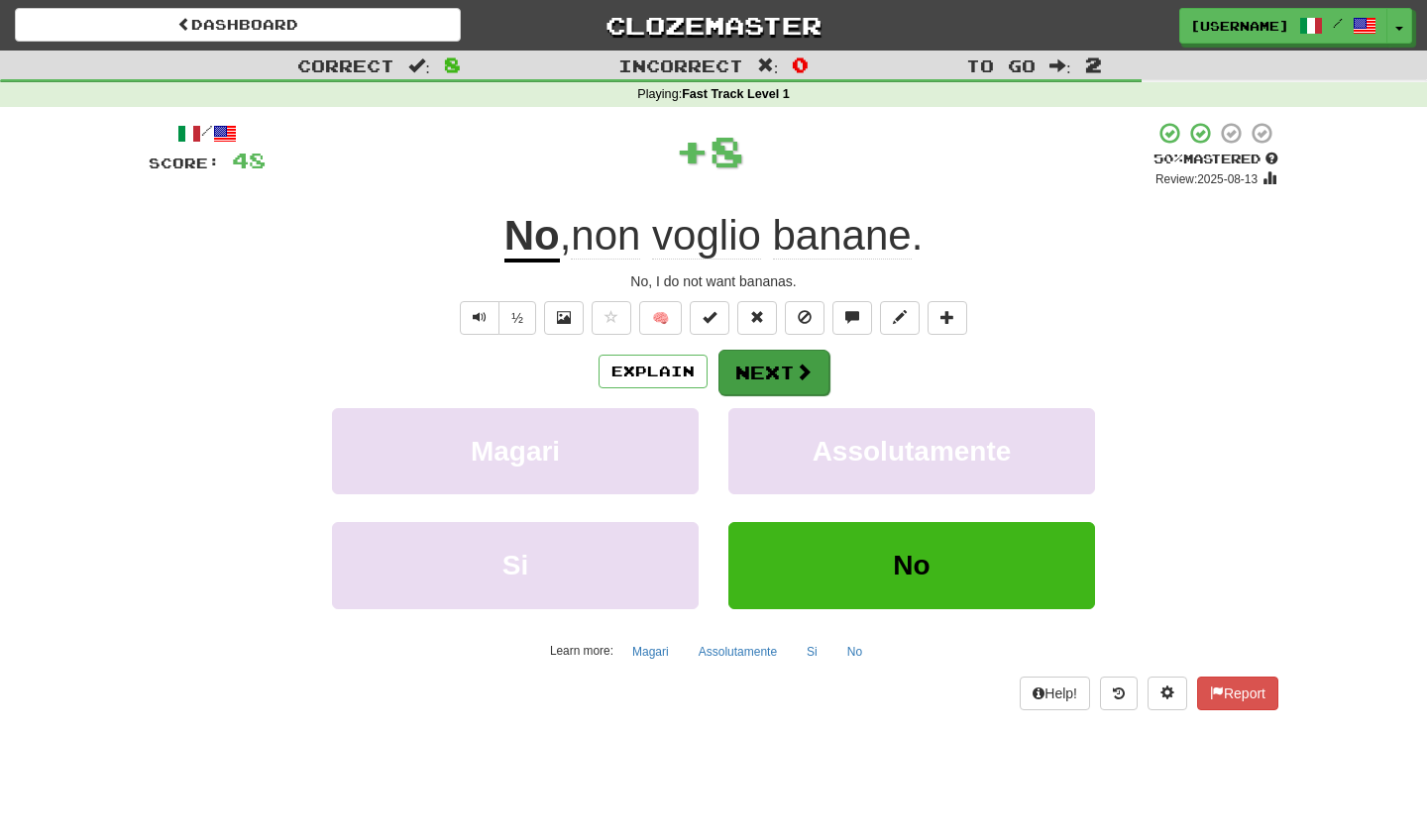 click at bounding box center (804, 371) 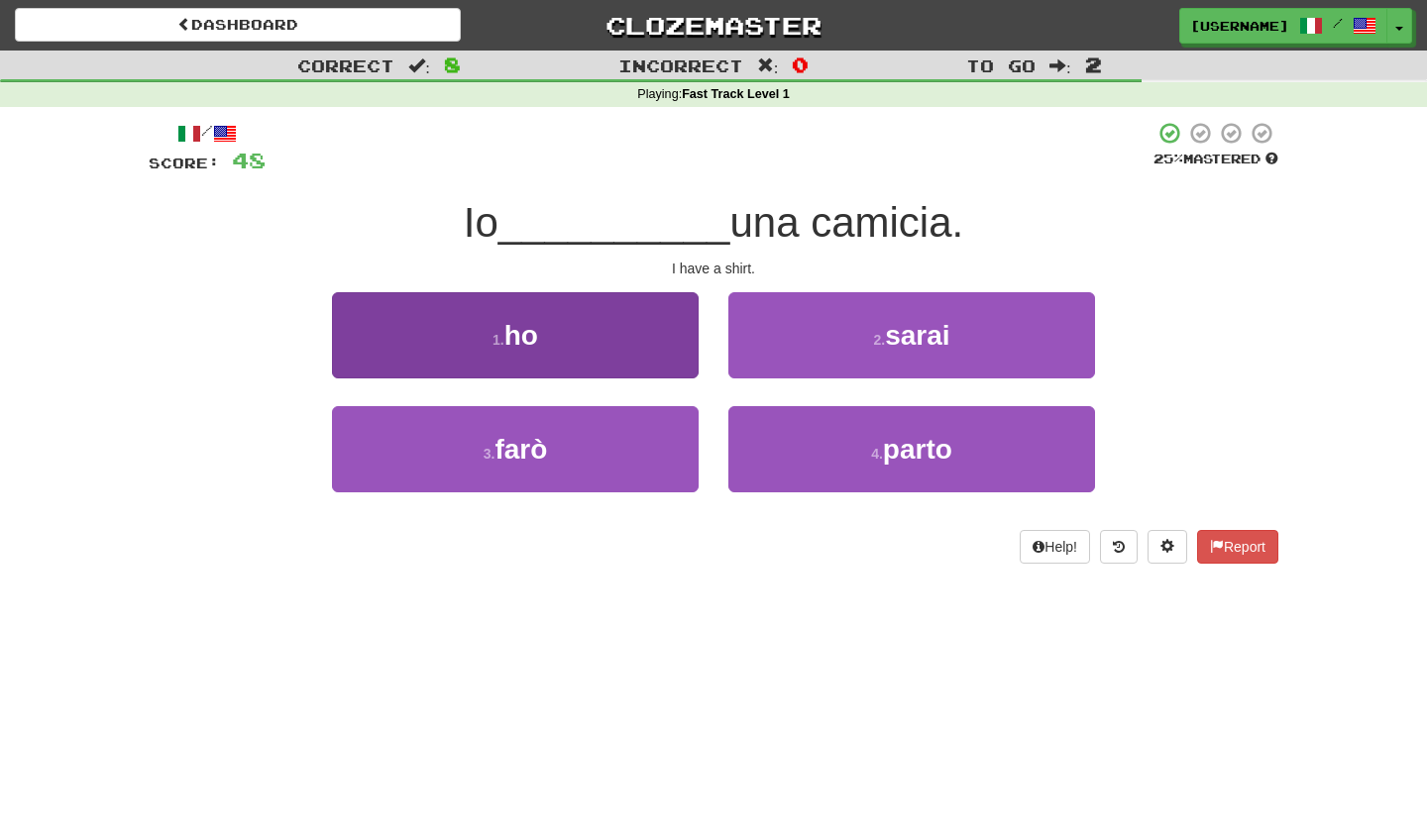 click on "1 .  ho" at bounding box center [515, 335] 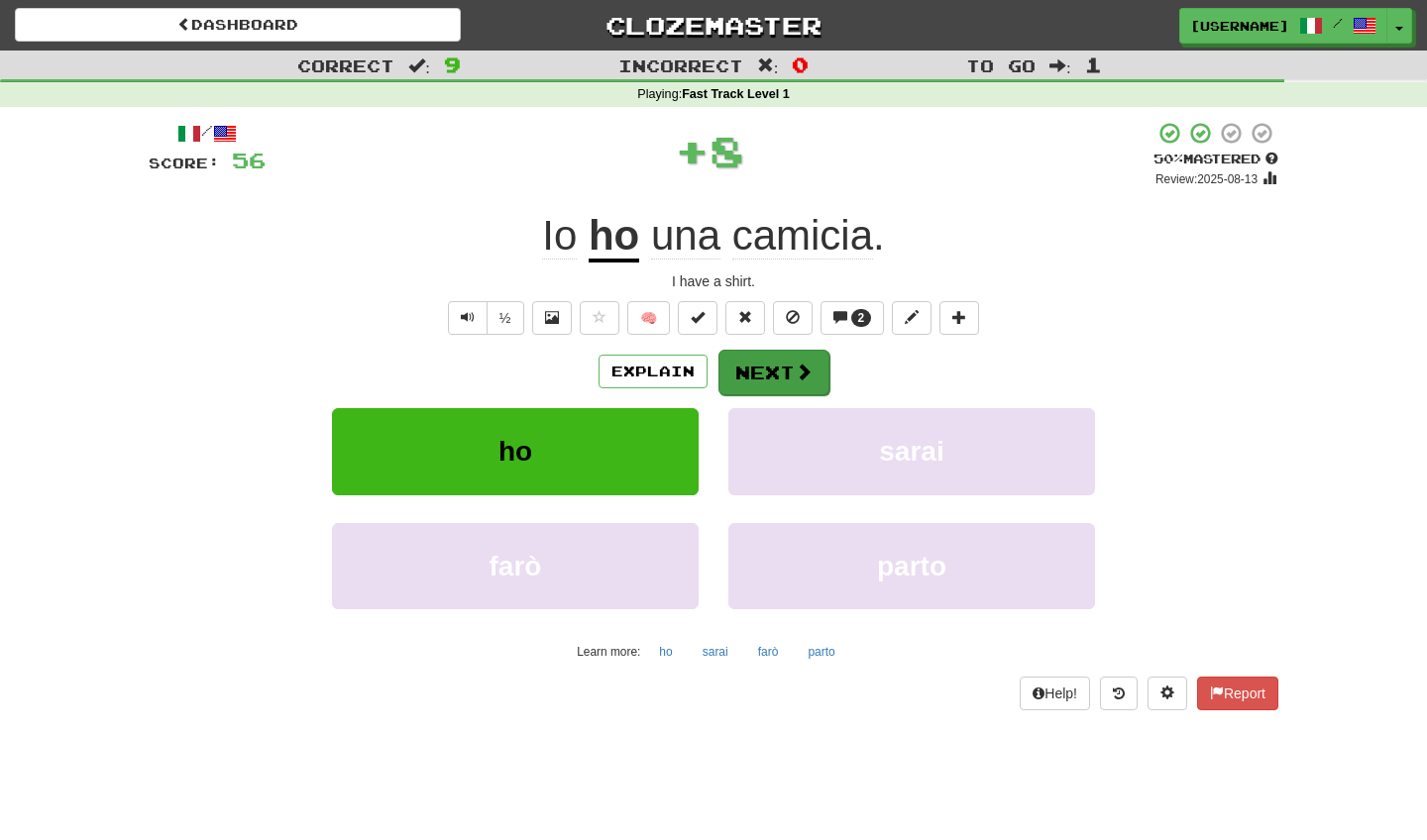 click on "Next" at bounding box center [774, 372] 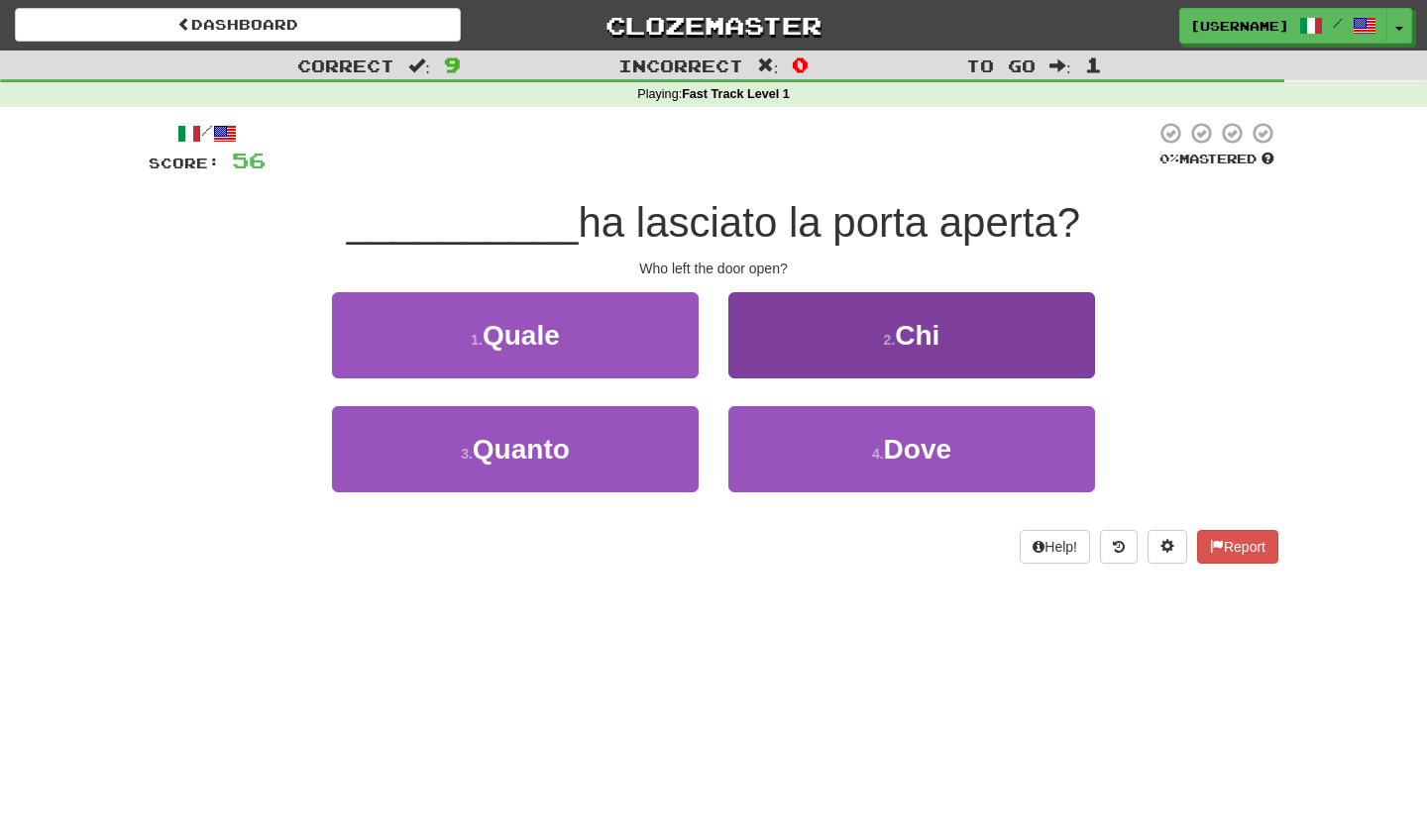 click on "2 .  Chi" at bounding box center (912, 335) 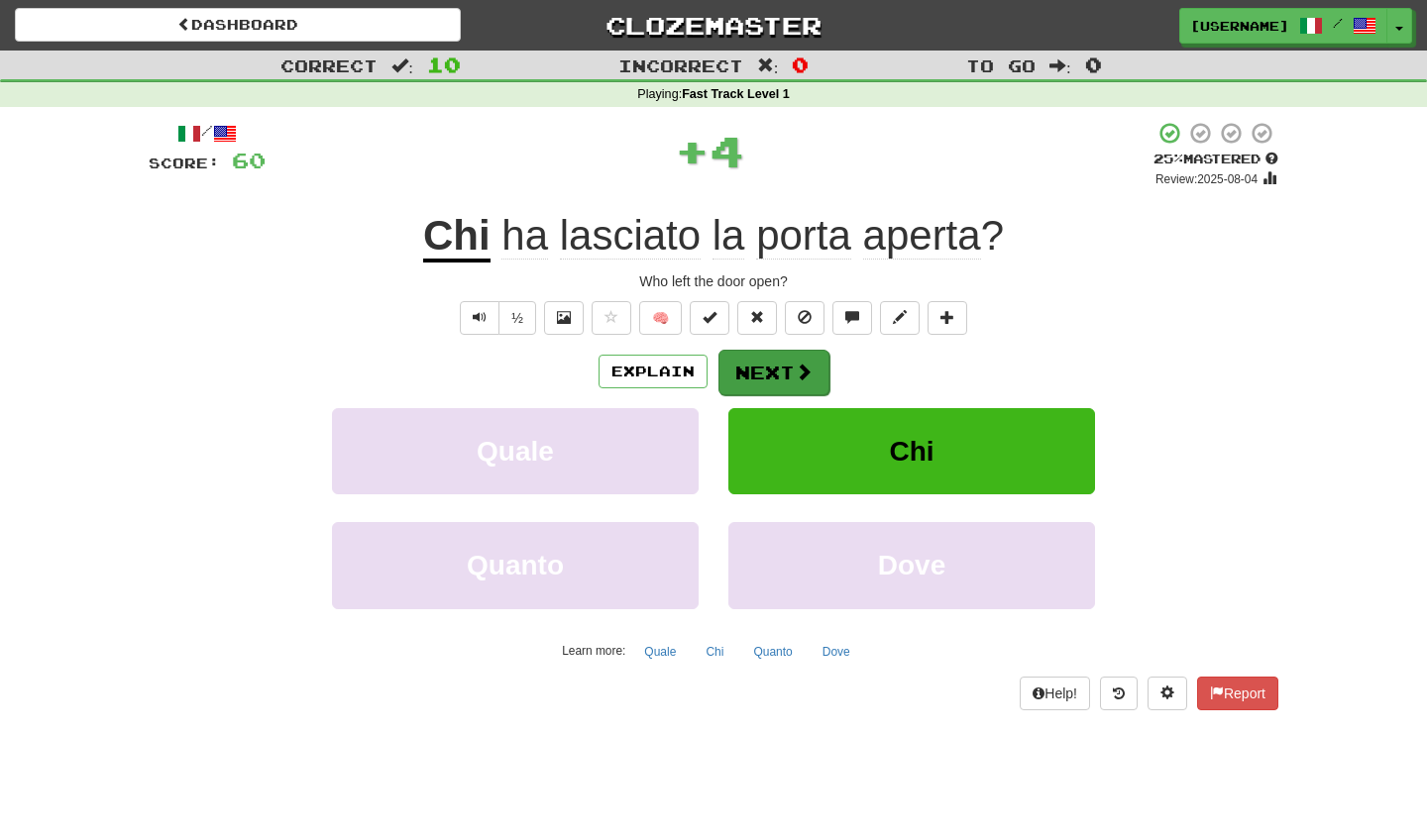 click at bounding box center (804, 371) 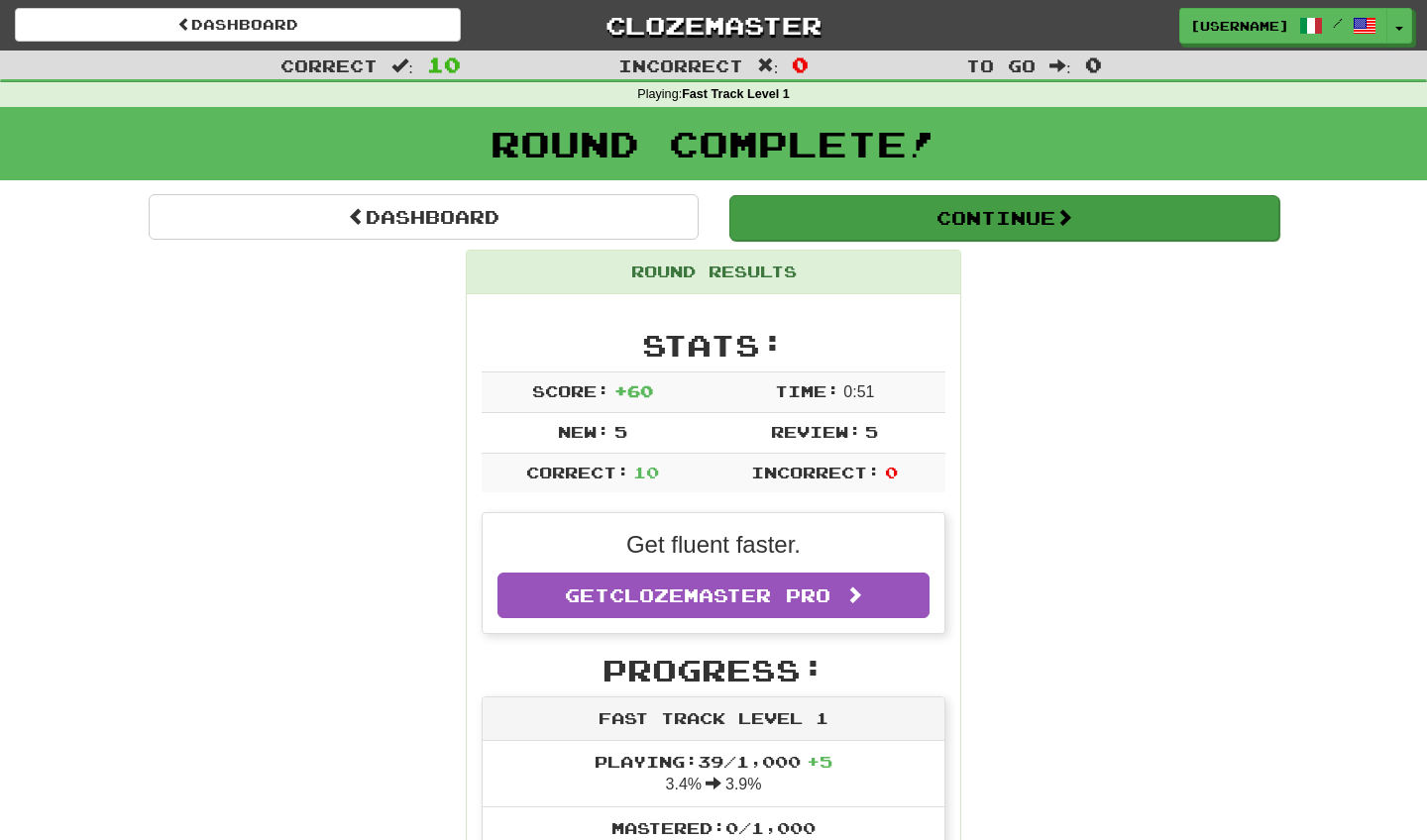 click on "Continue" at bounding box center (1004, 218) 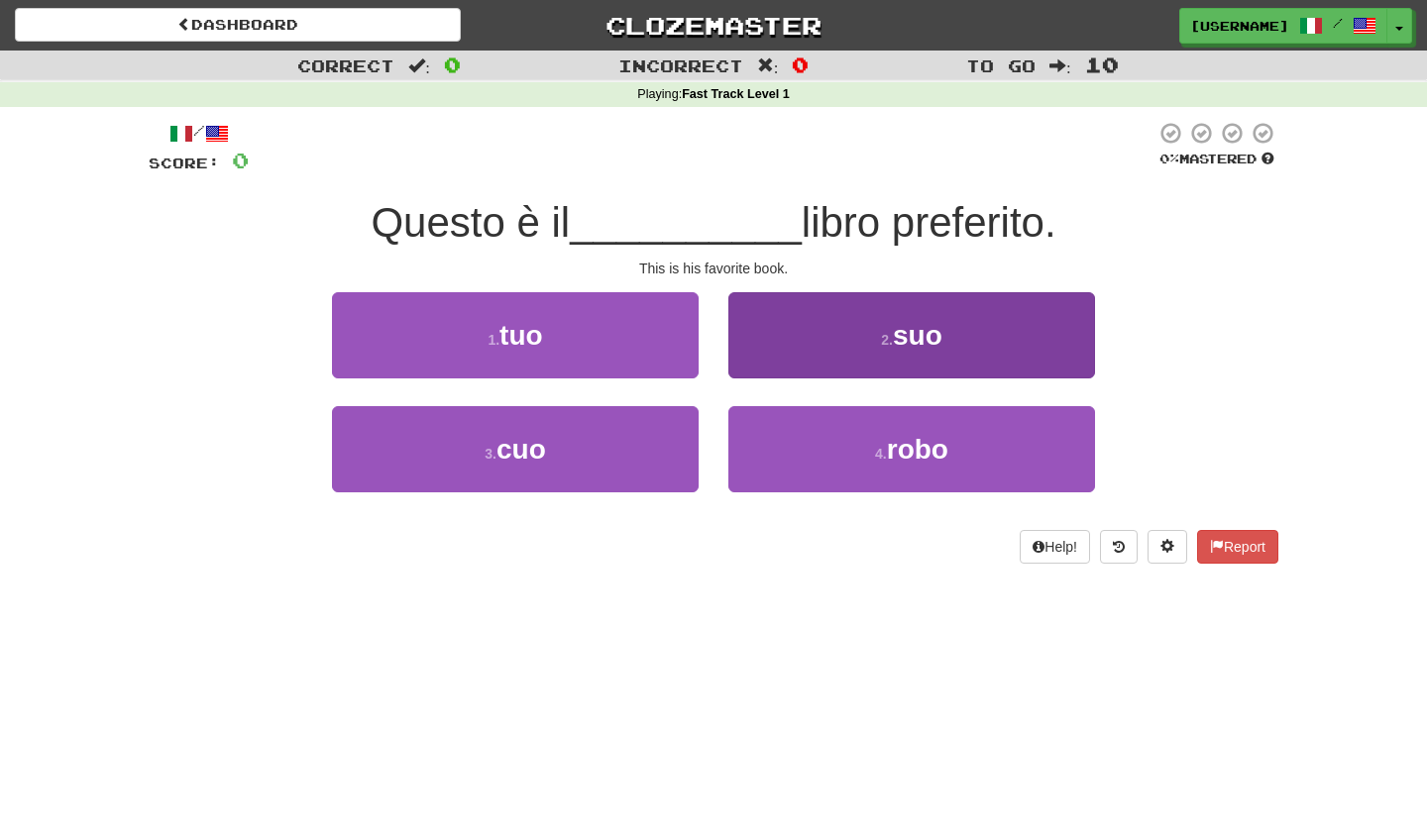 click on "2 .  suo" at bounding box center [912, 335] 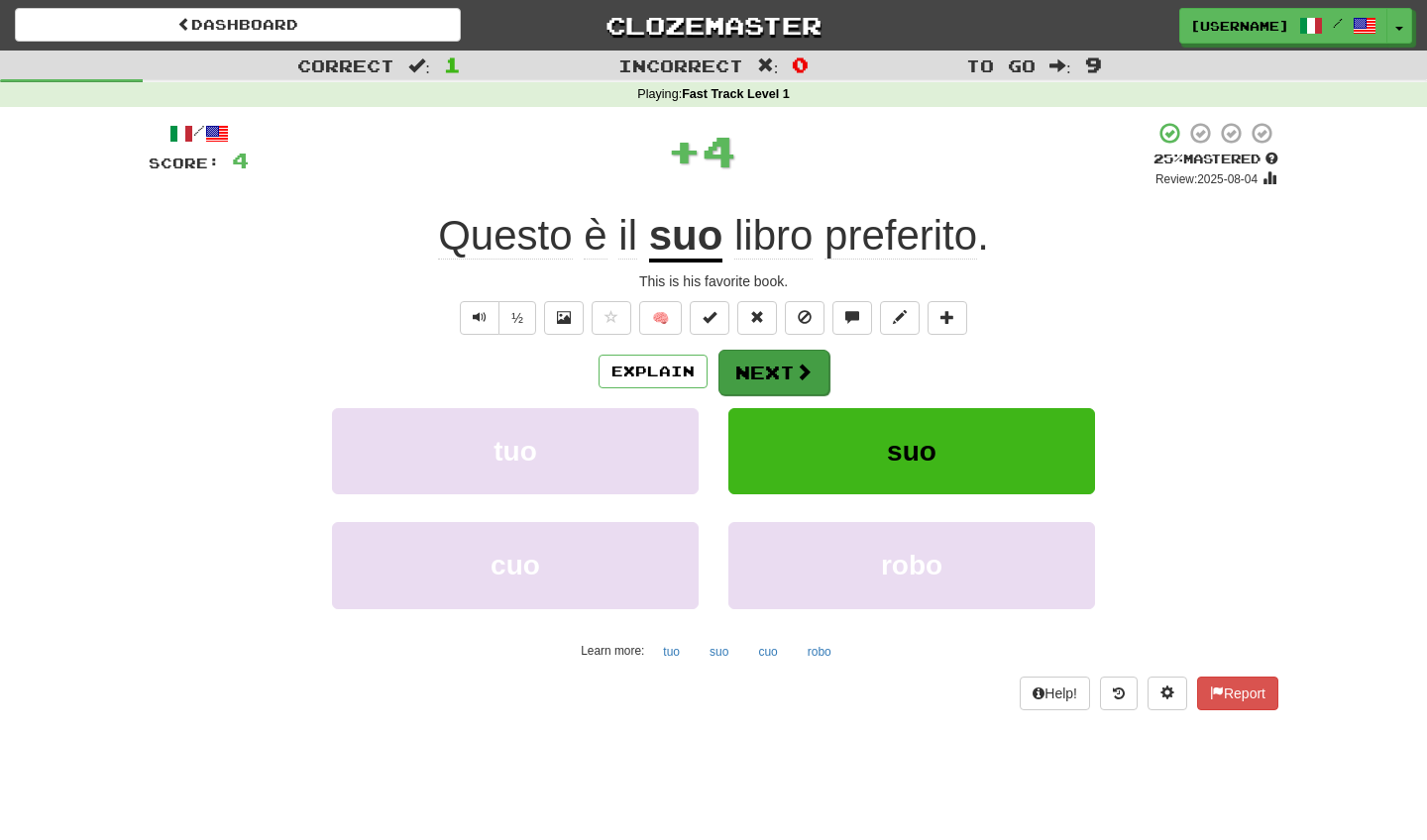 click on "Next" at bounding box center [774, 372] 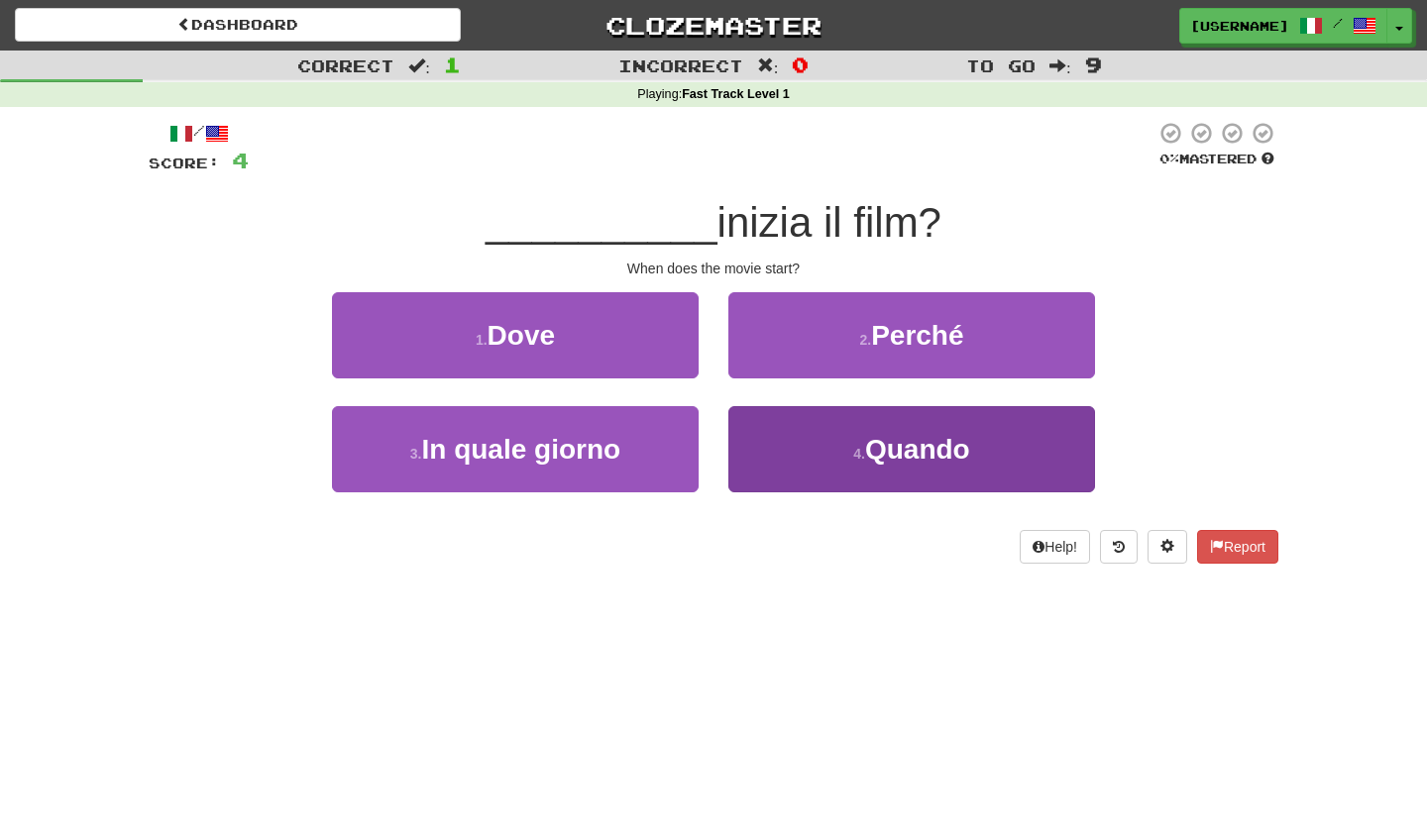 click on "4 .  Quando" at bounding box center (912, 449) 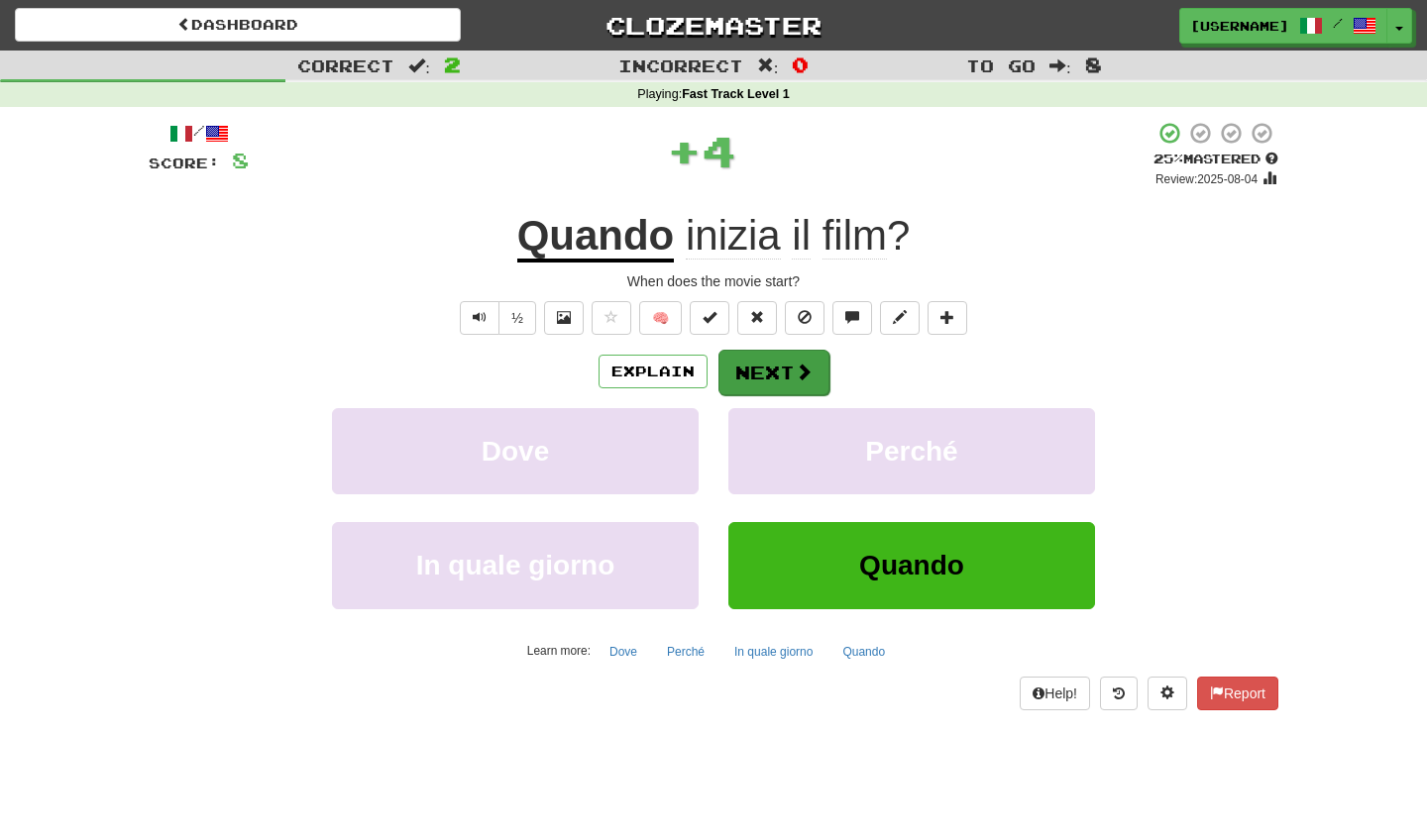 click on "Next" at bounding box center [774, 372] 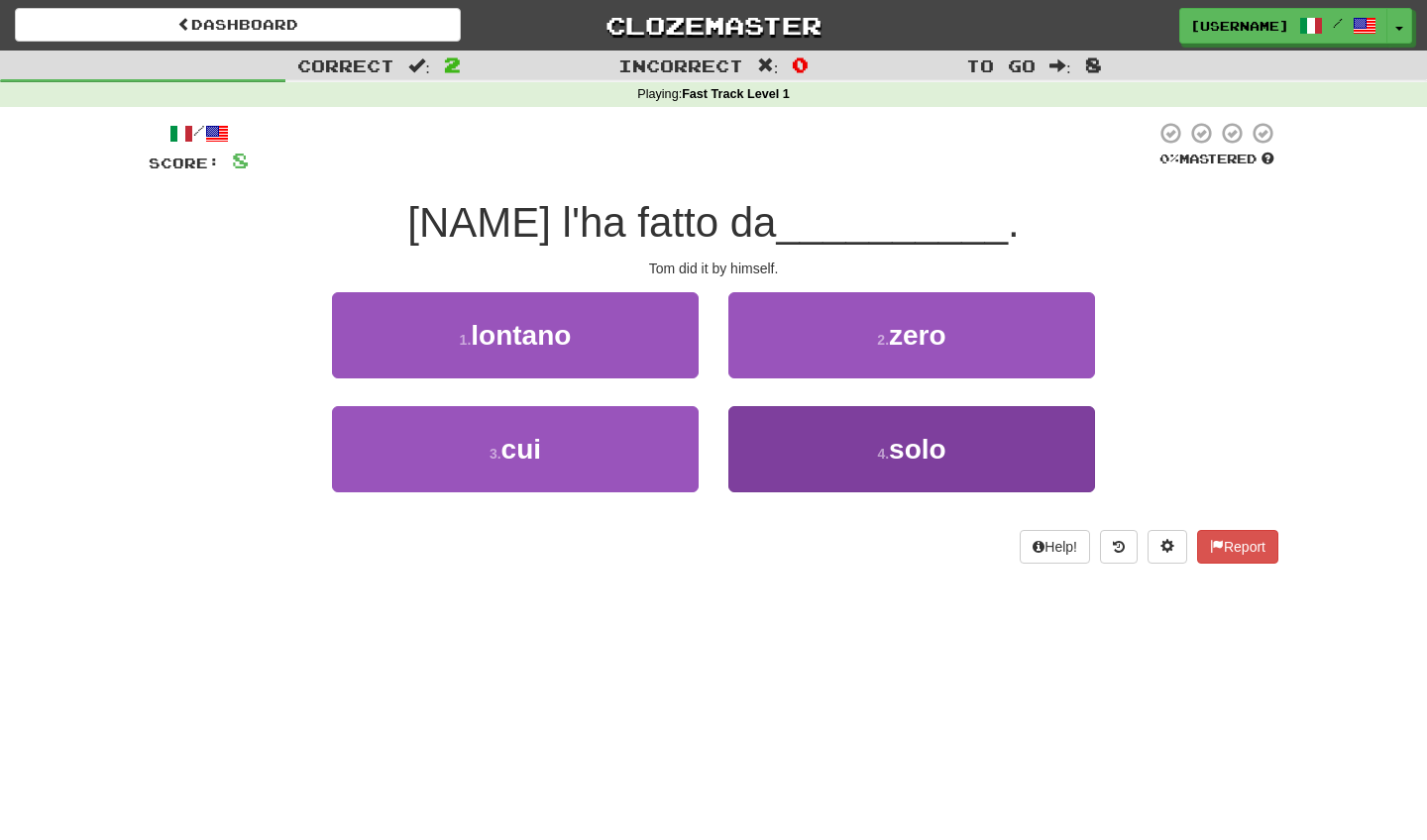click on "4 .  solo" at bounding box center (912, 449) 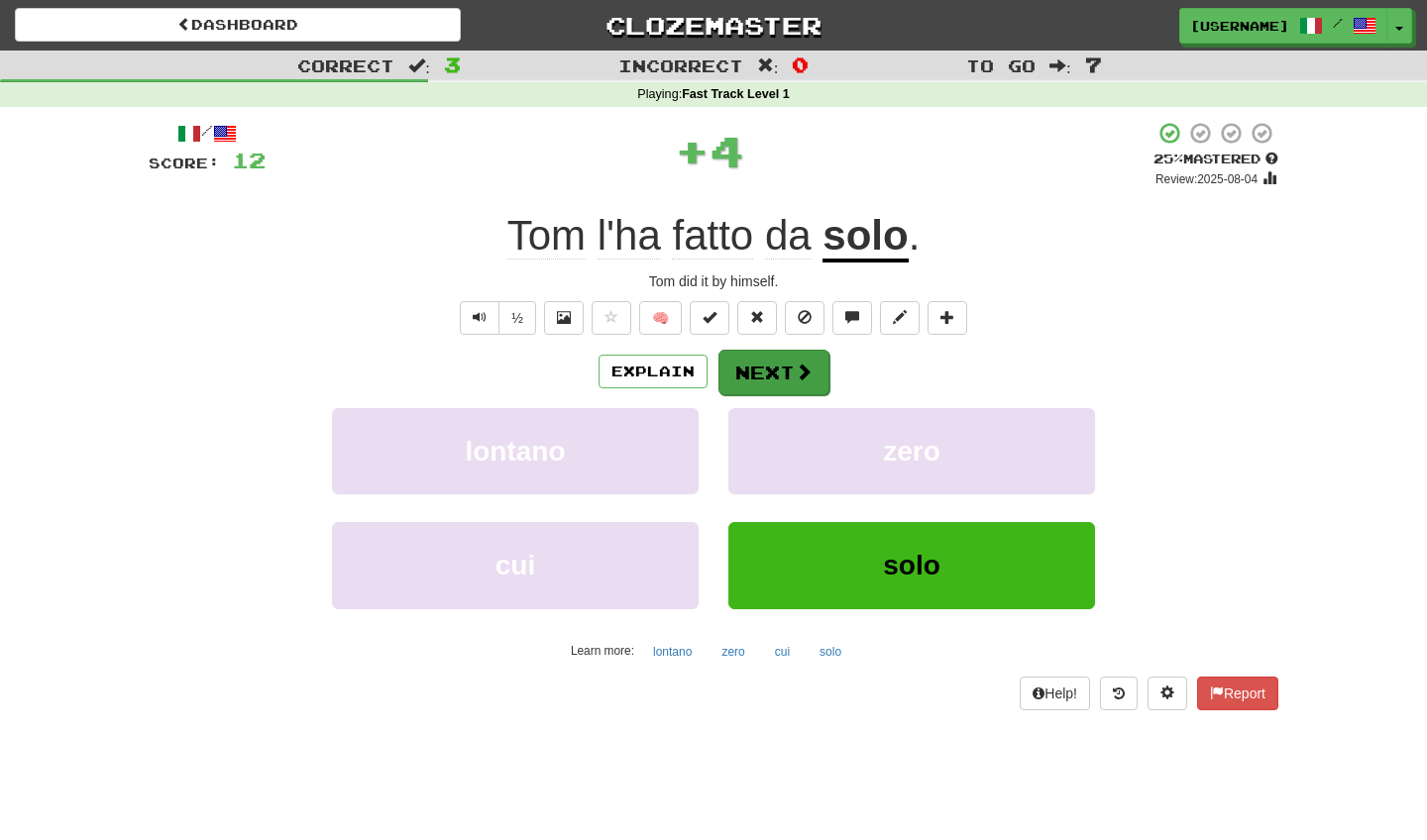 click at bounding box center (804, 371) 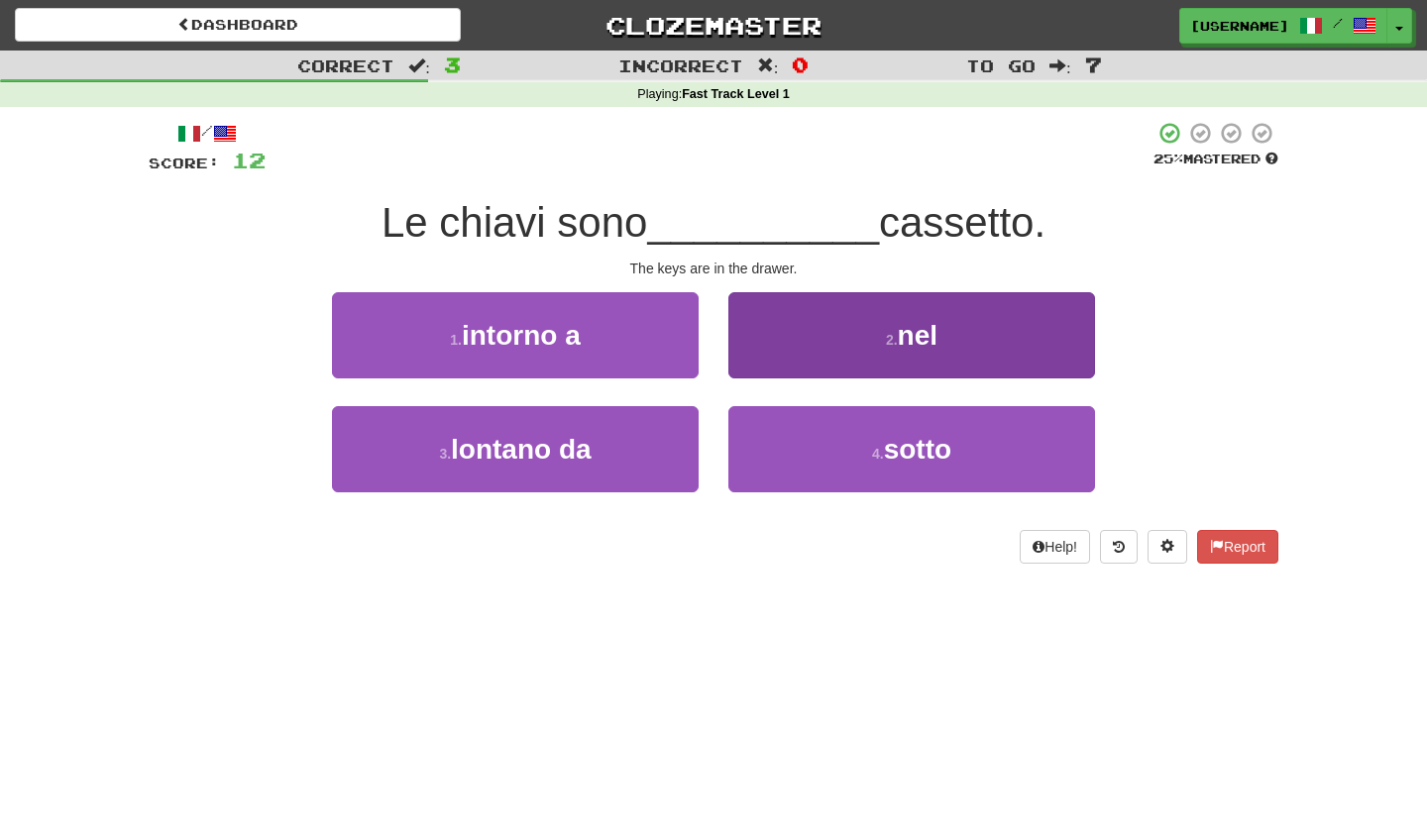 click on "2 .  nel" at bounding box center [912, 335] 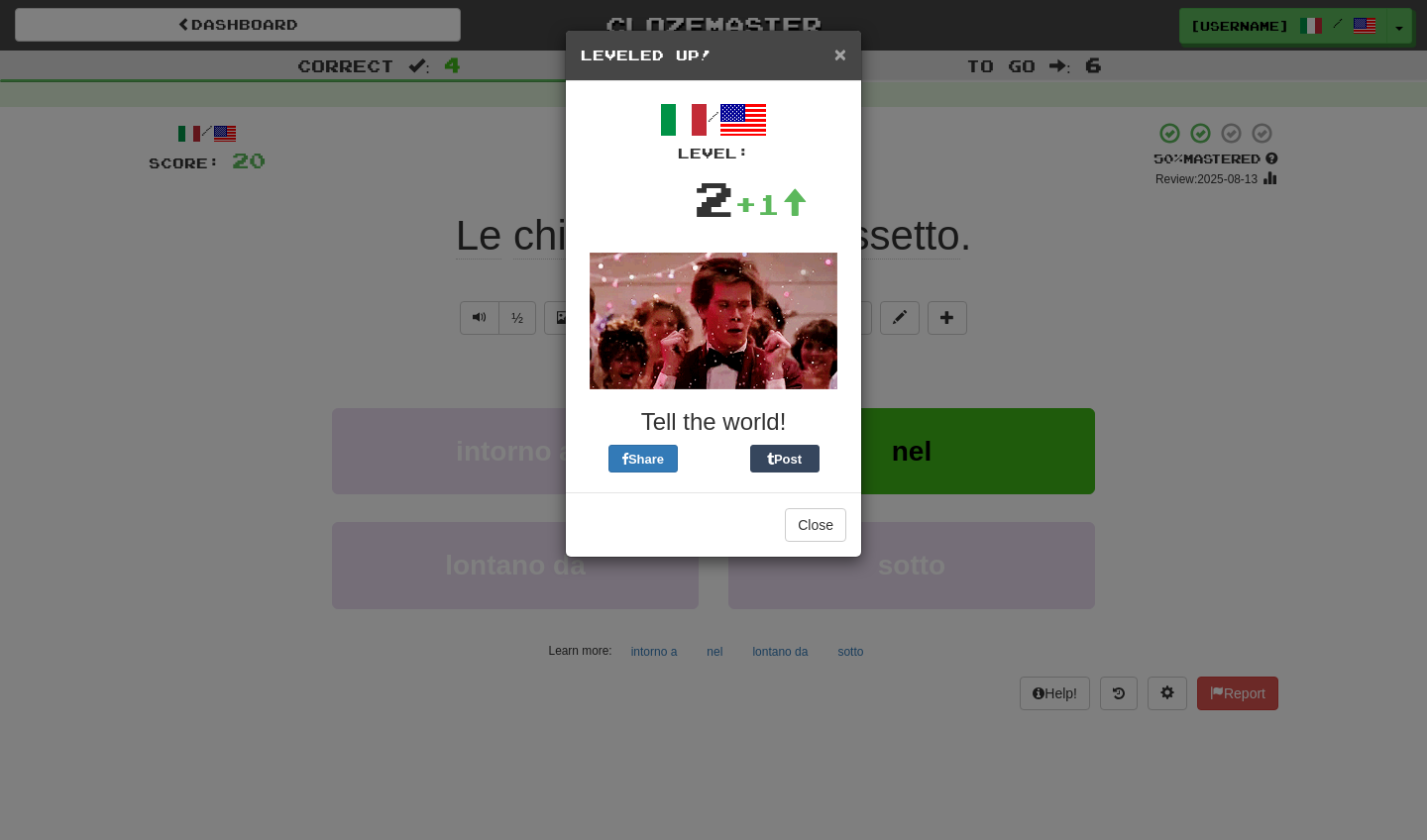 click on "×" at bounding box center [840, 53] 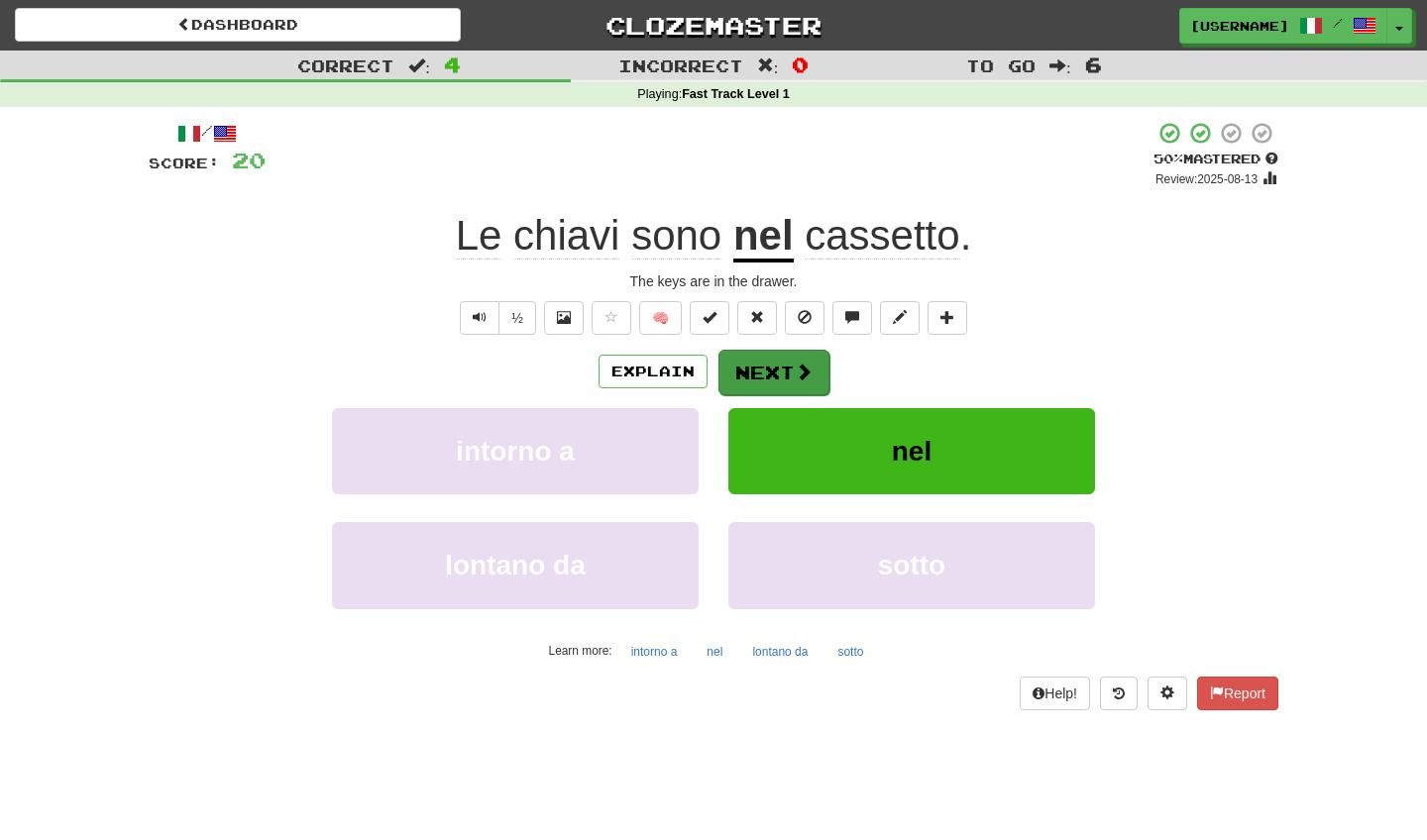 click on "Next" at bounding box center (774, 372) 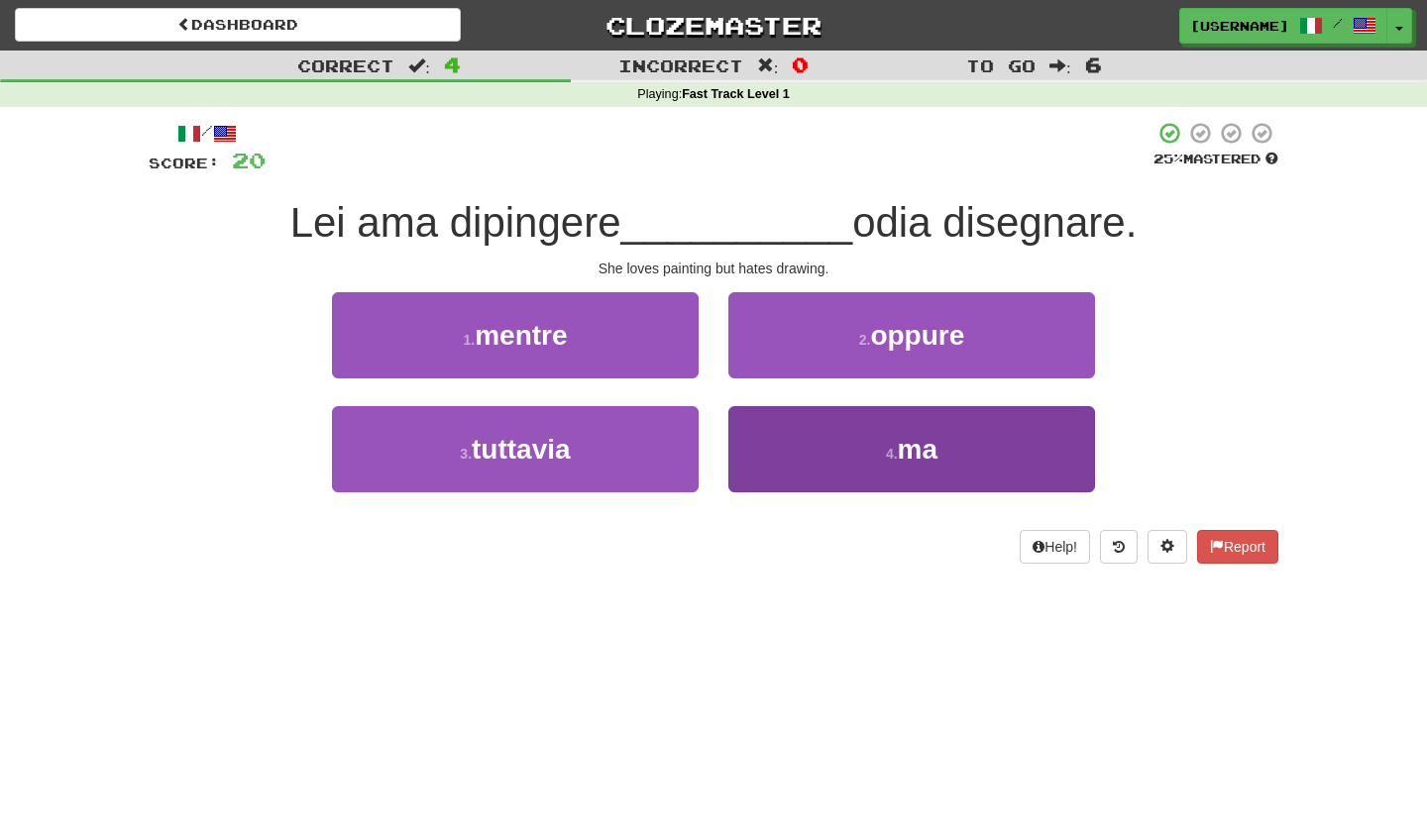 click on "4 .  ma" at bounding box center [912, 449] 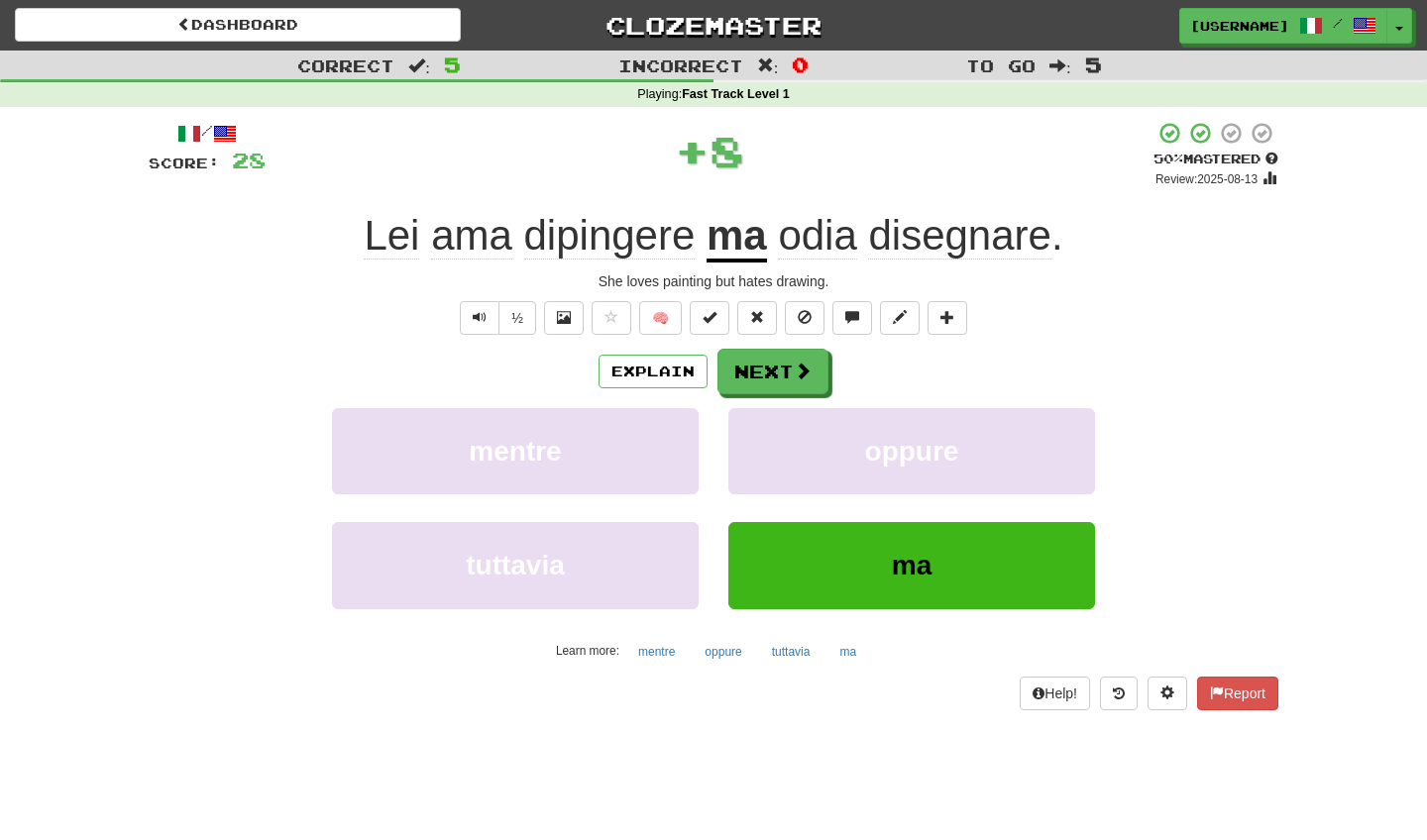 click on "ma" at bounding box center (736, 237) 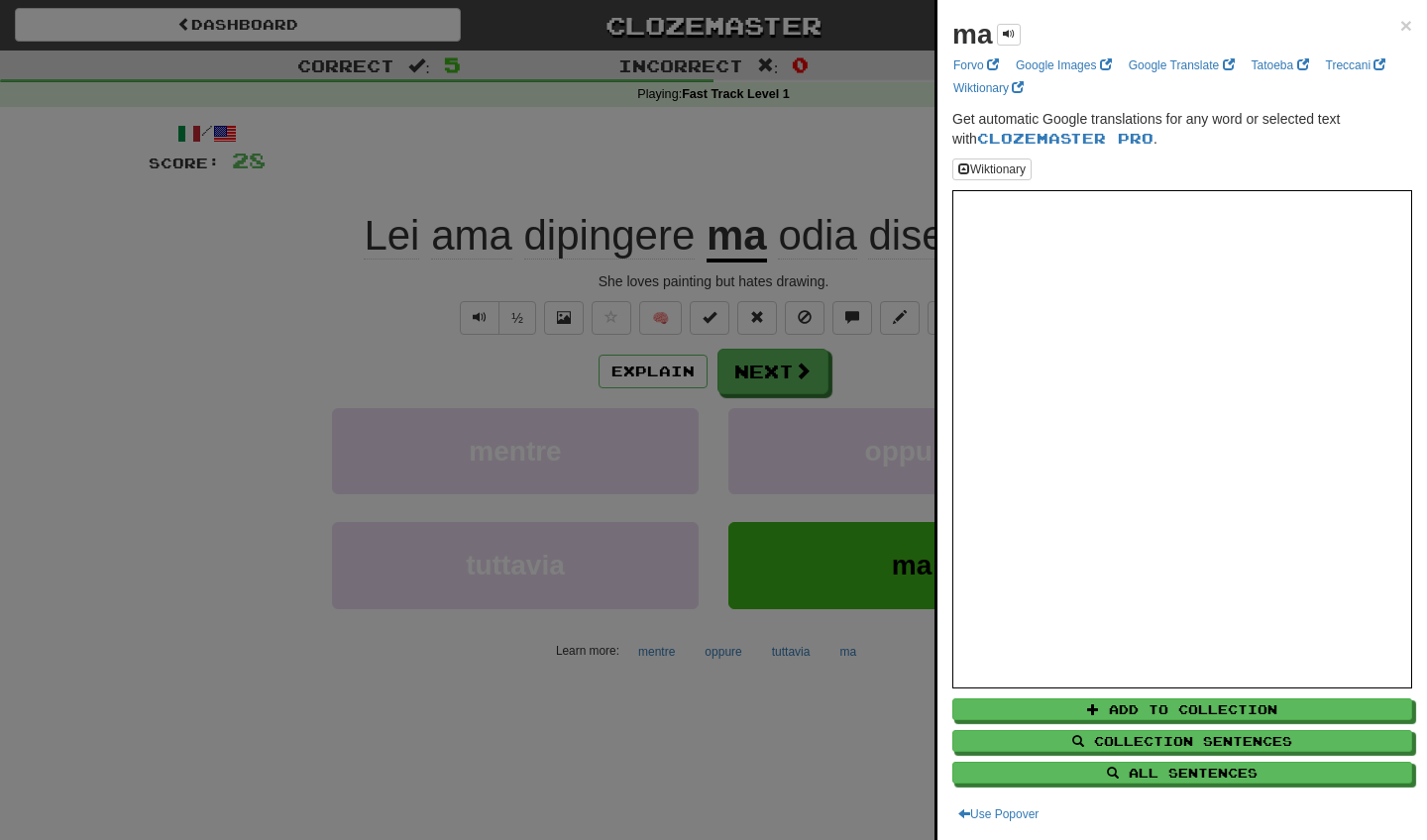 click on "ma ×" at bounding box center (1182, 35) 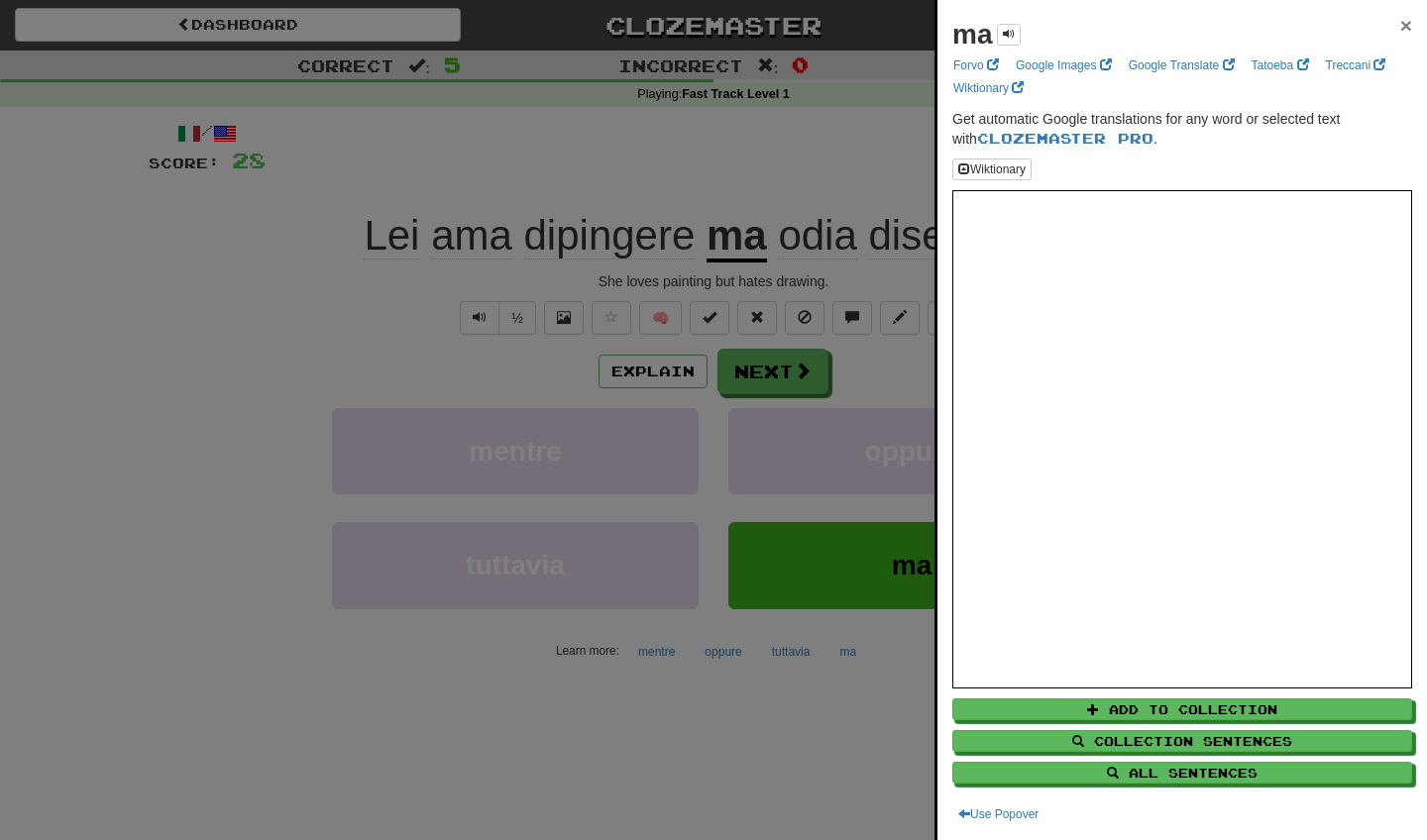 click on "×" at bounding box center [1406, 25] 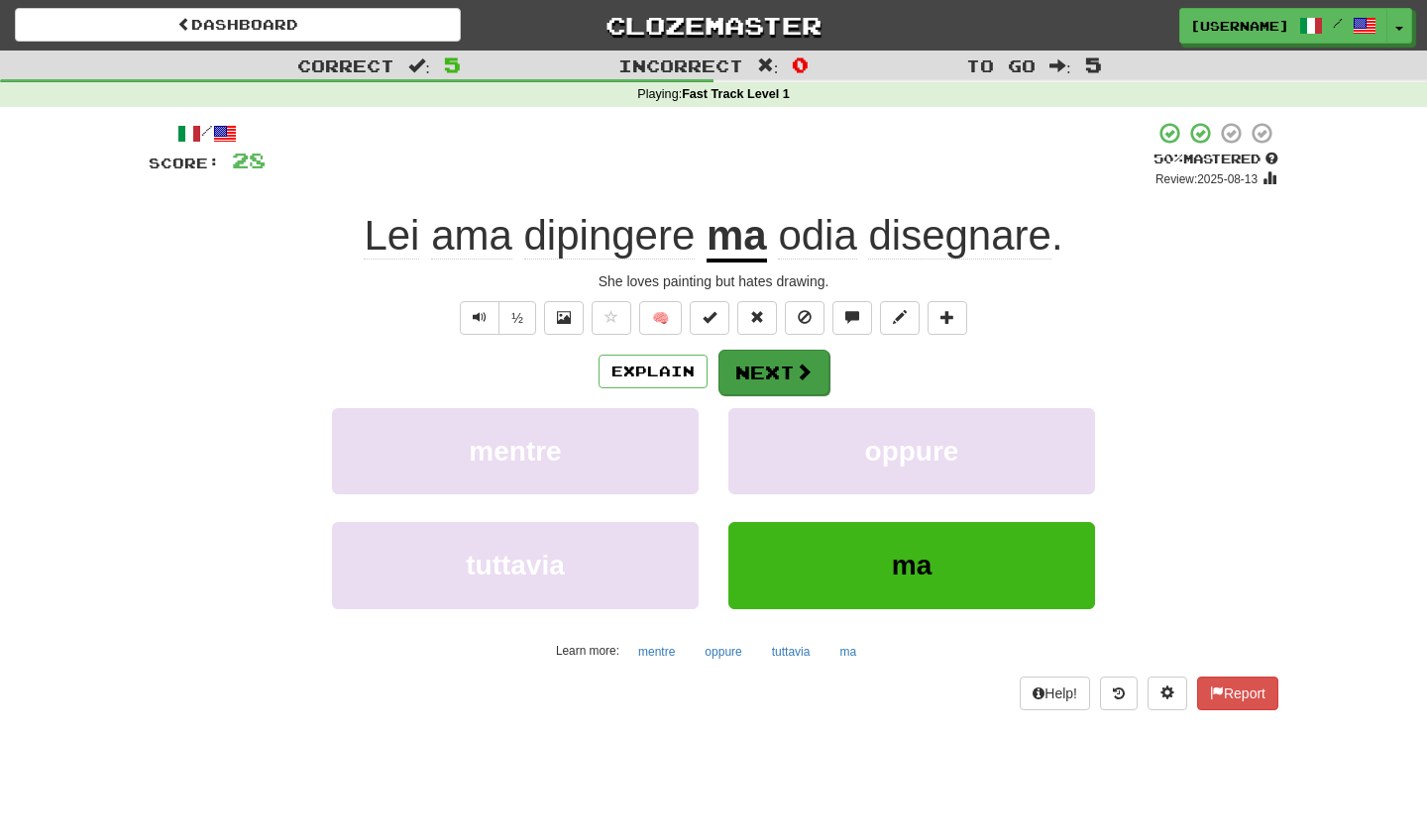 click on "Next" at bounding box center [774, 372] 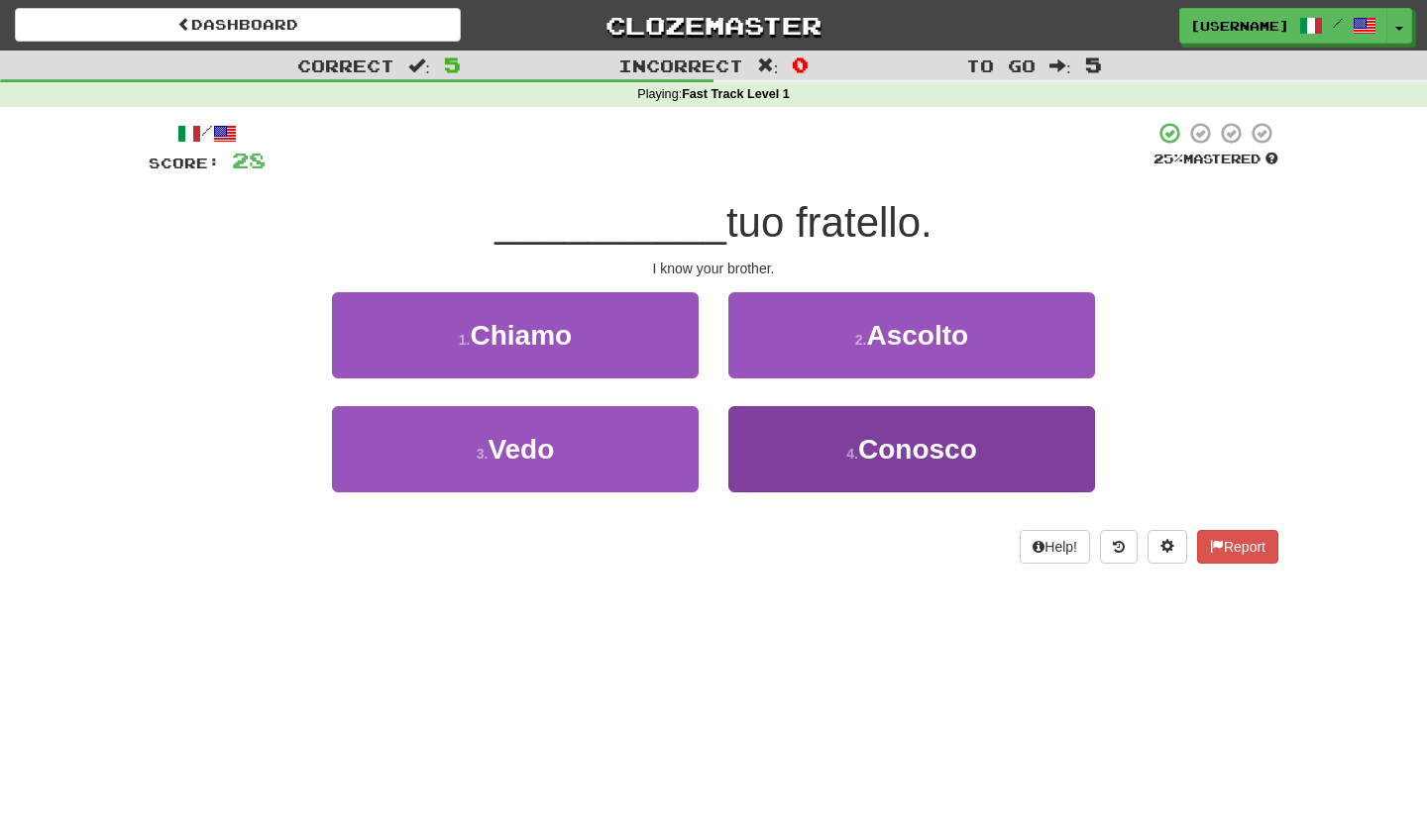 click on "4 .  Conosco" at bounding box center (912, 449) 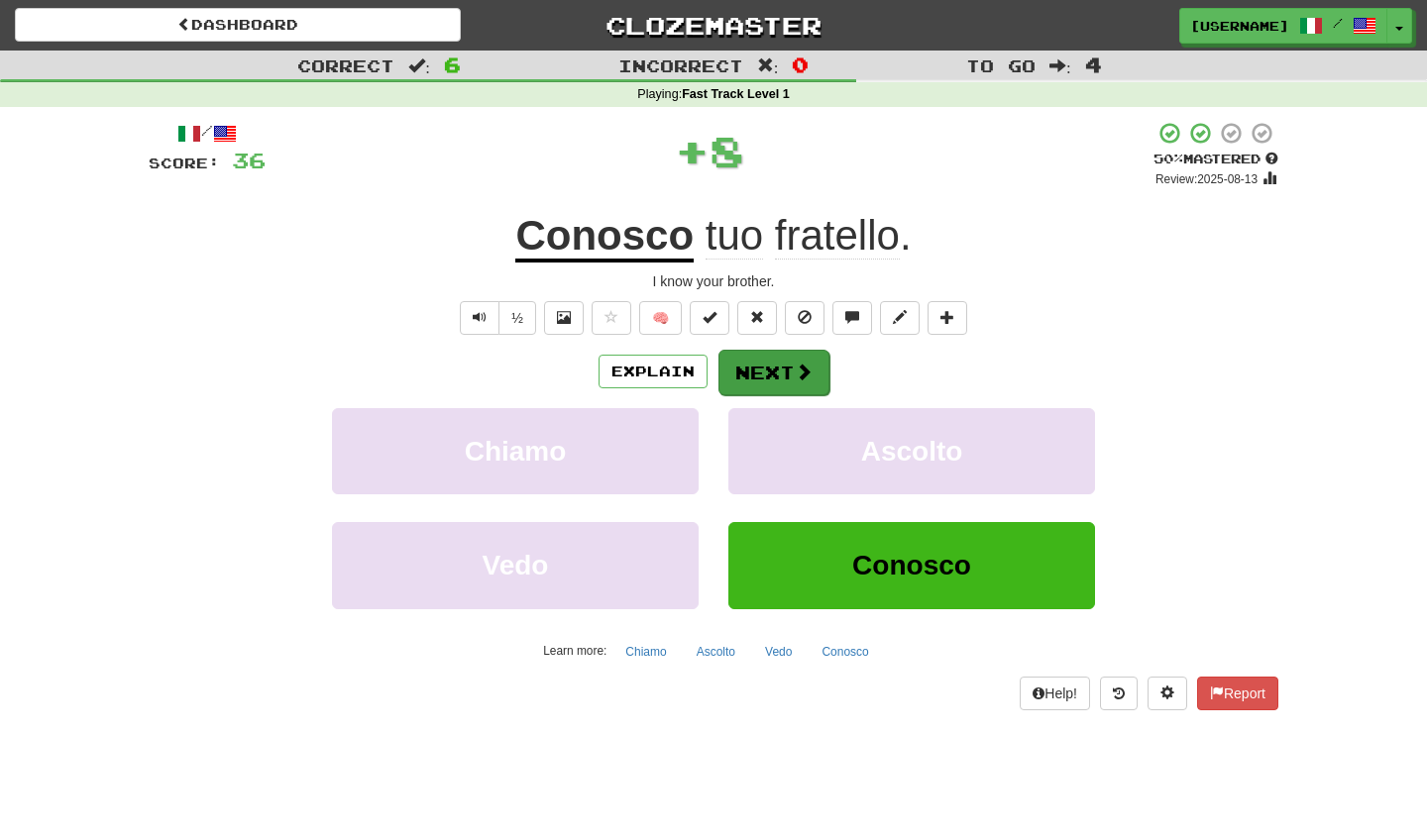 click on "Next" at bounding box center [774, 372] 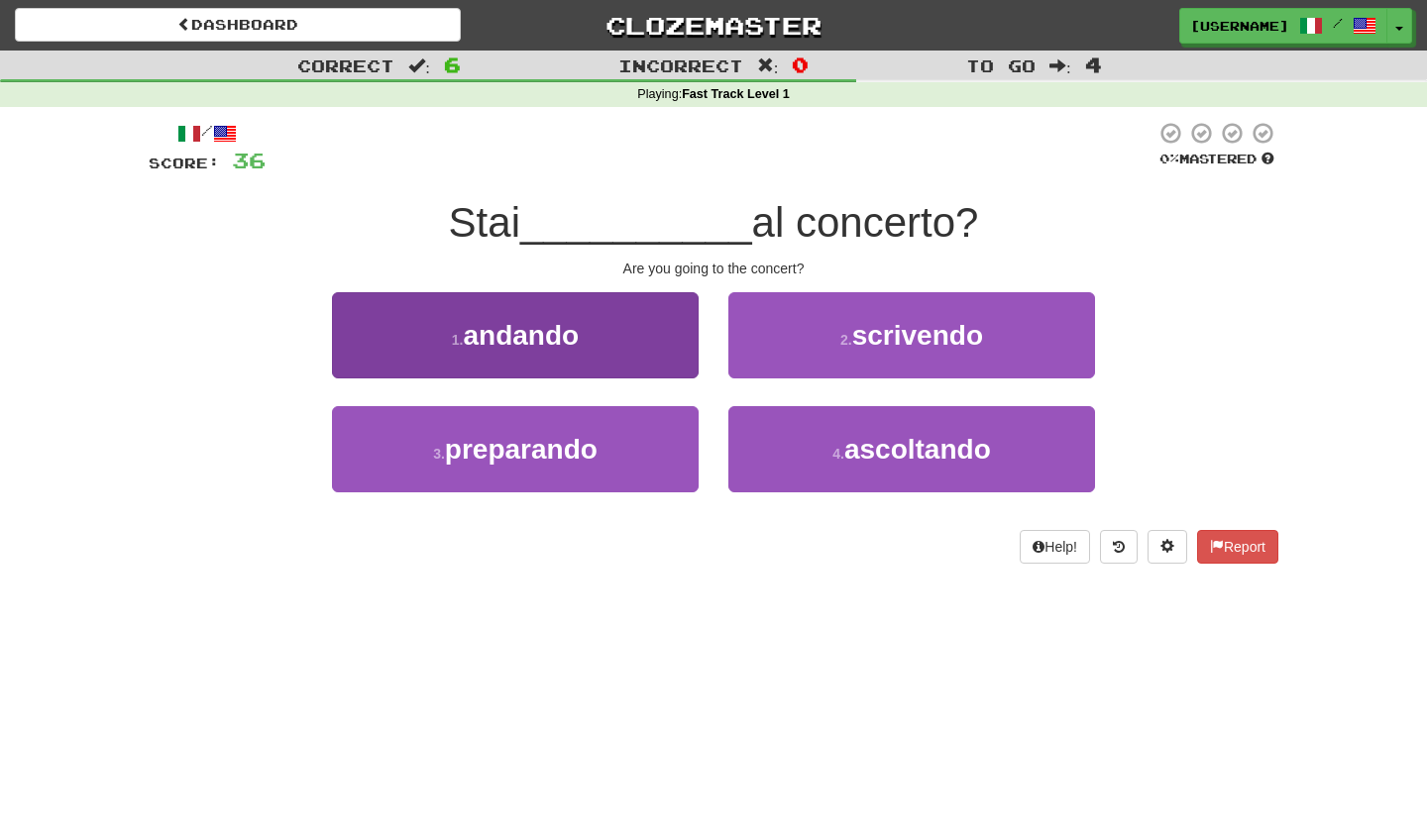 click on "1 .  andando" at bounding box center (515, 335) 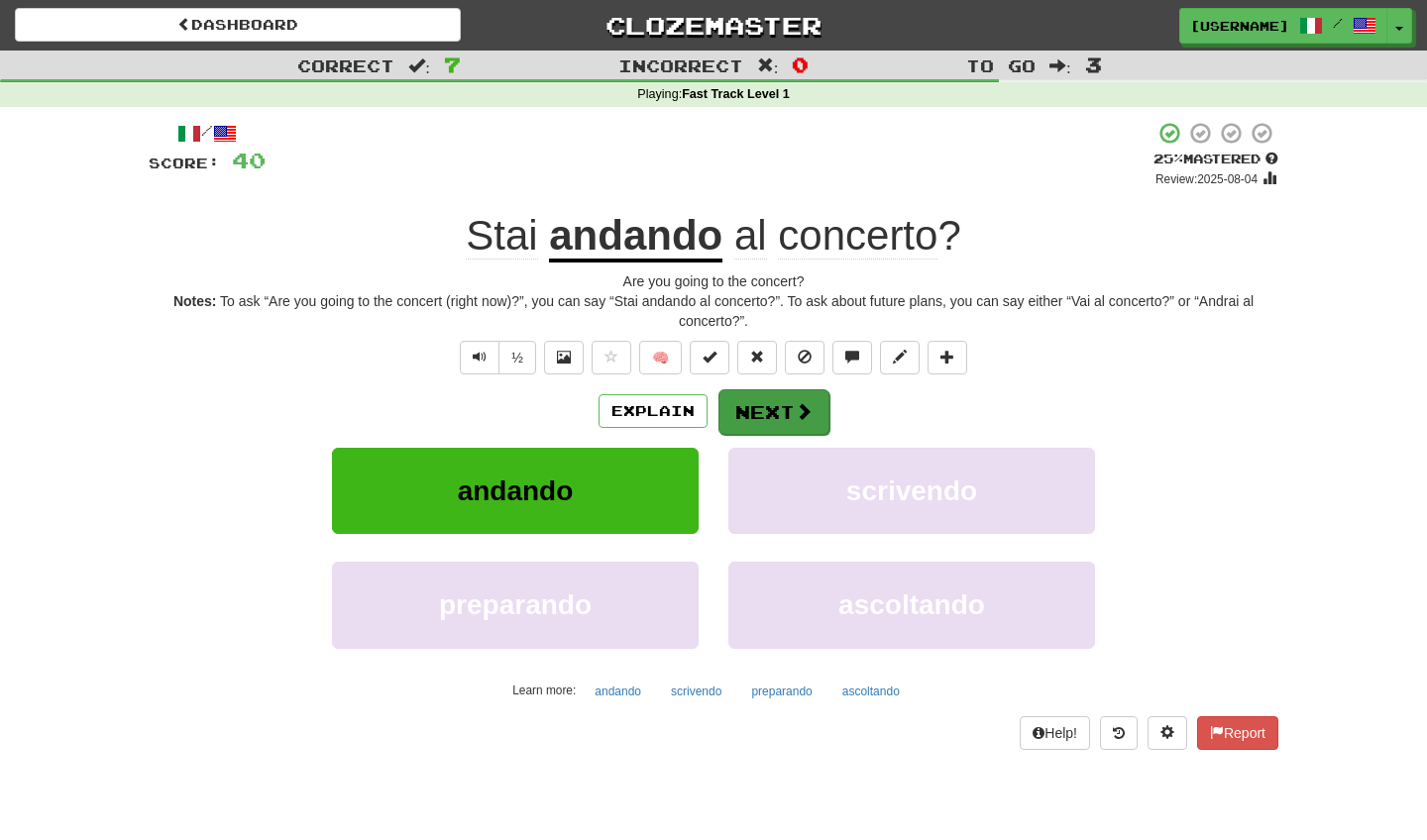 click at bounding box center [804, 411] 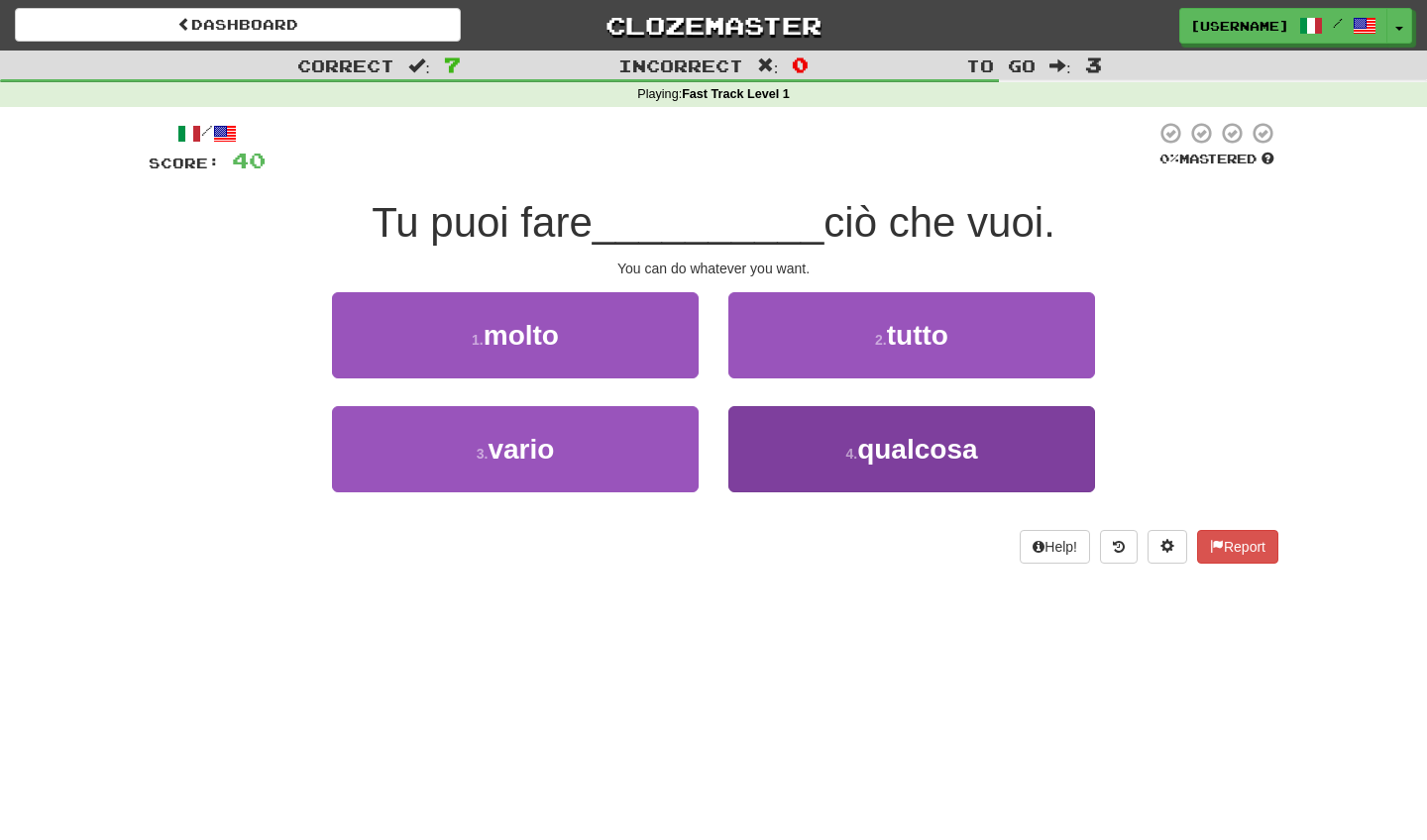 click on "4 .  qualcosa" at bounding box center [912, 449] 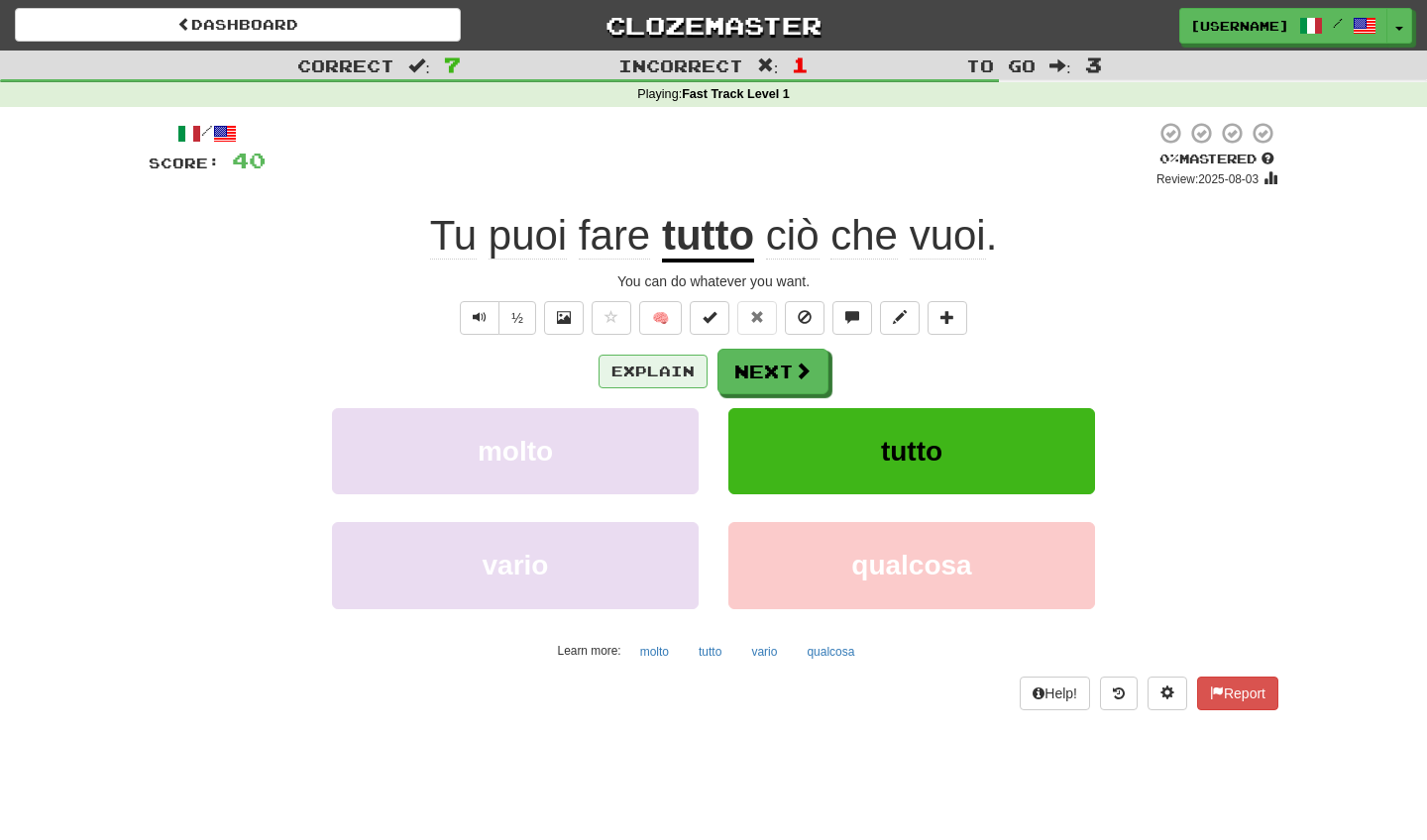 click on "Explain" at bounding box center [653, 371] 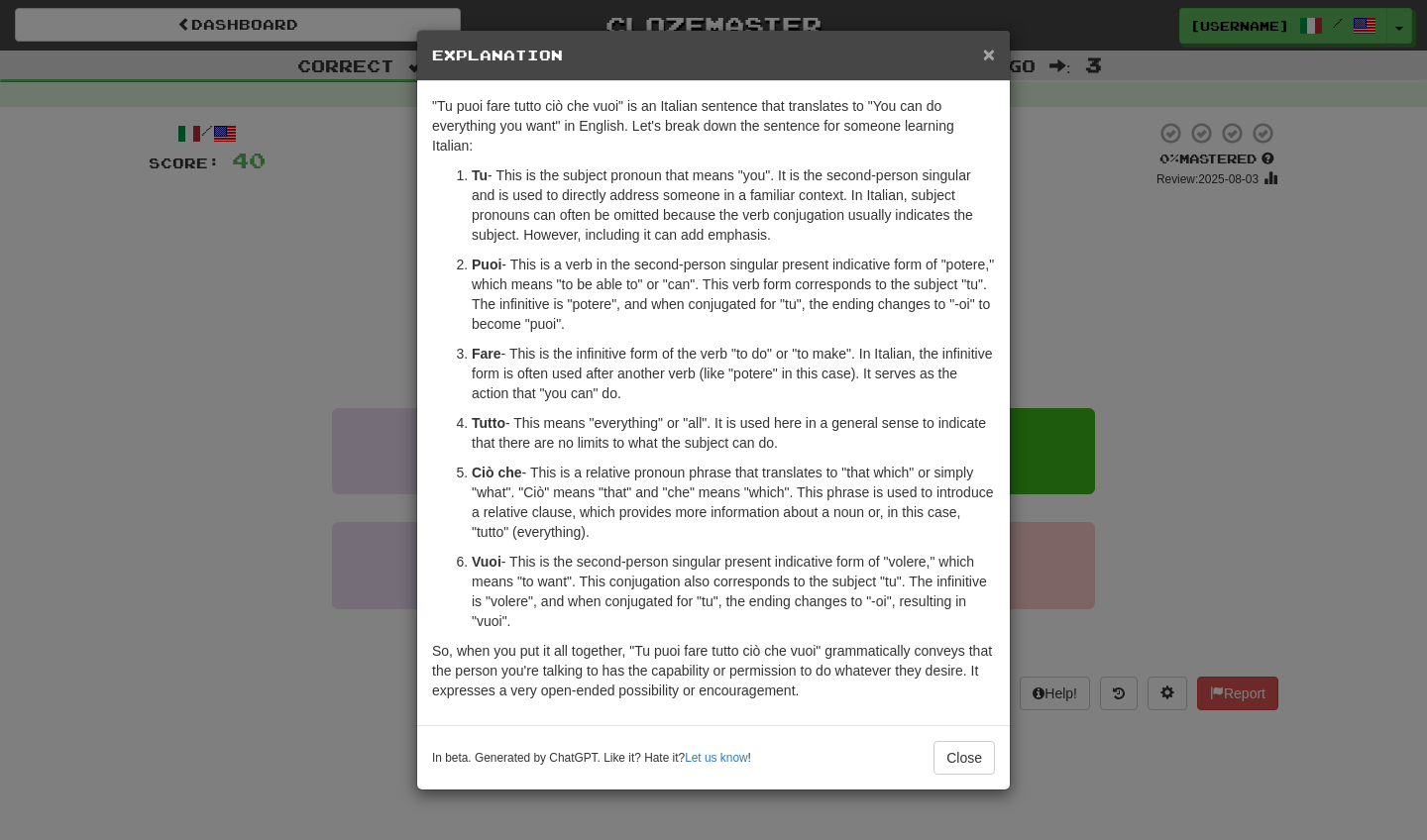 click on "×" at bounding box center (989, 53) 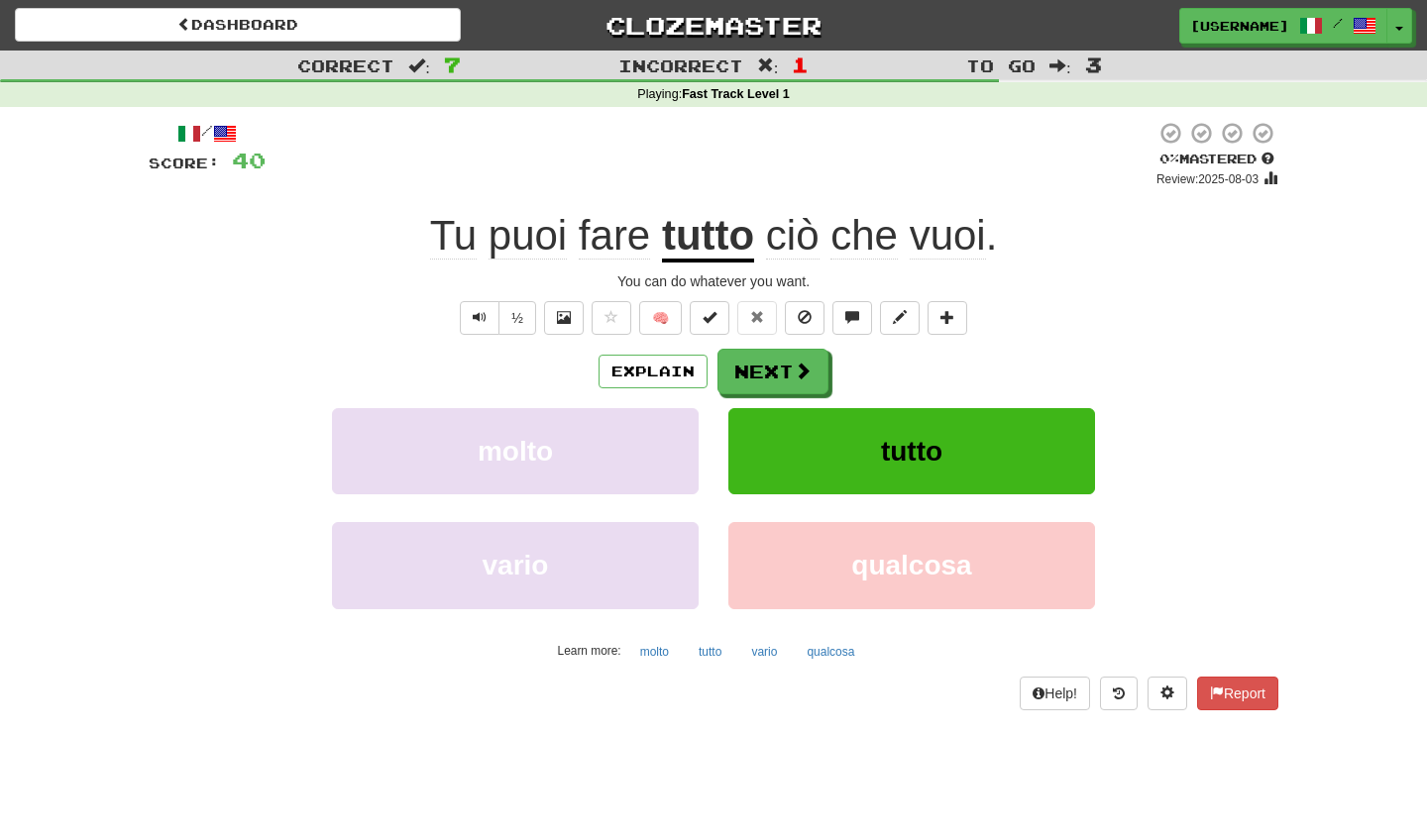 click on "tutto" at bounding box center [912, 451] 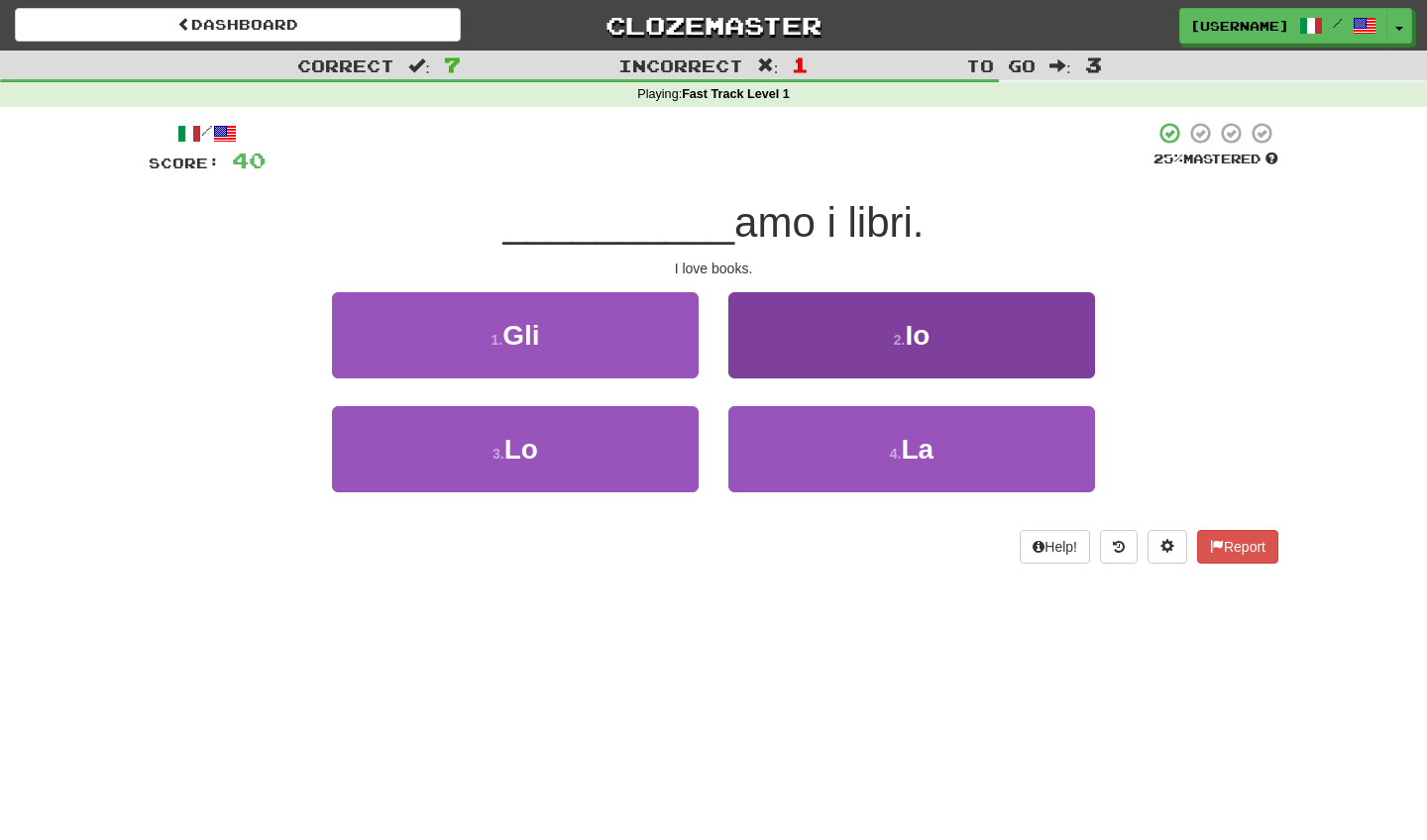 click on "2 .  Io" at bounding box center (912, 335) 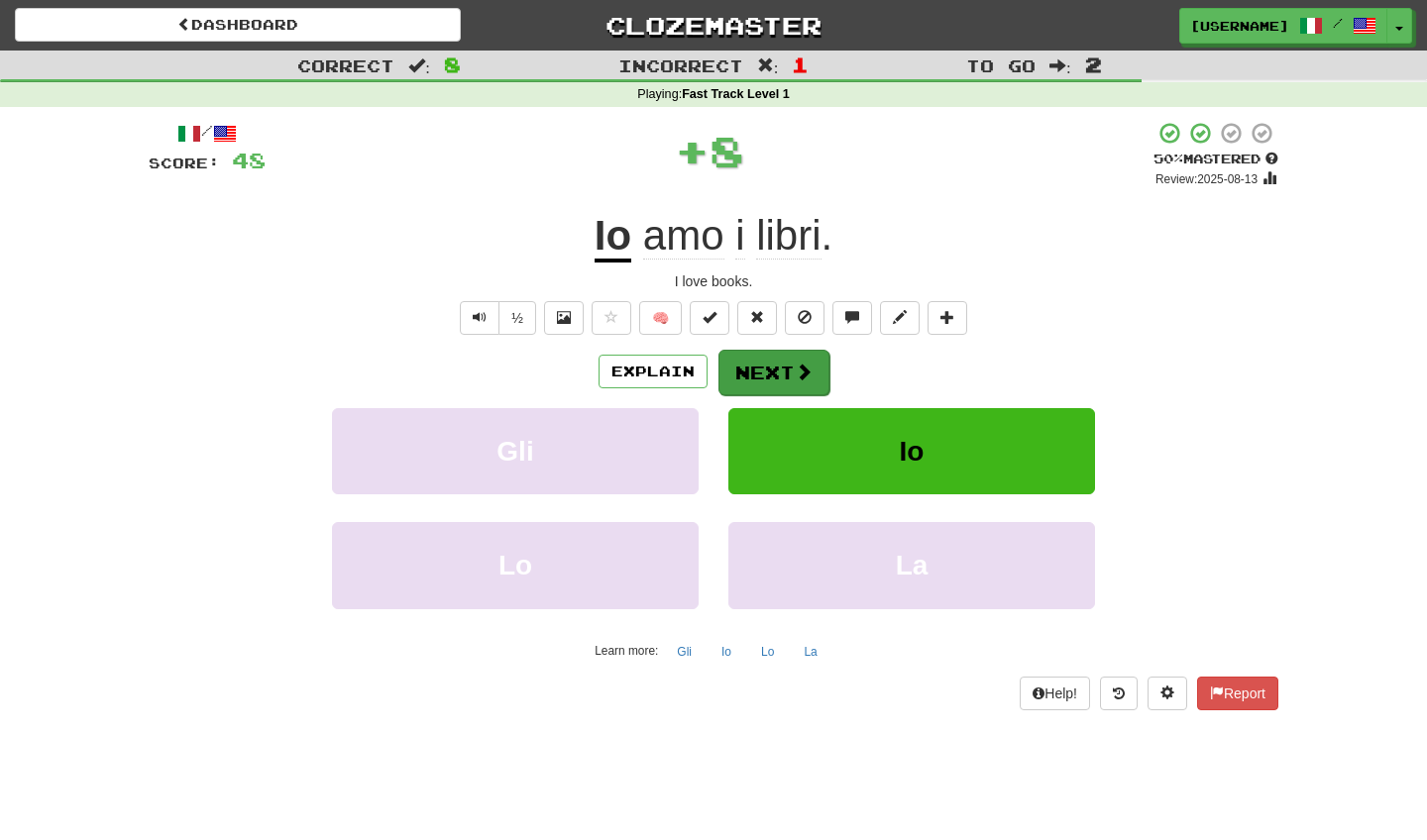 click on "Next" at bounding box center (774, 372) 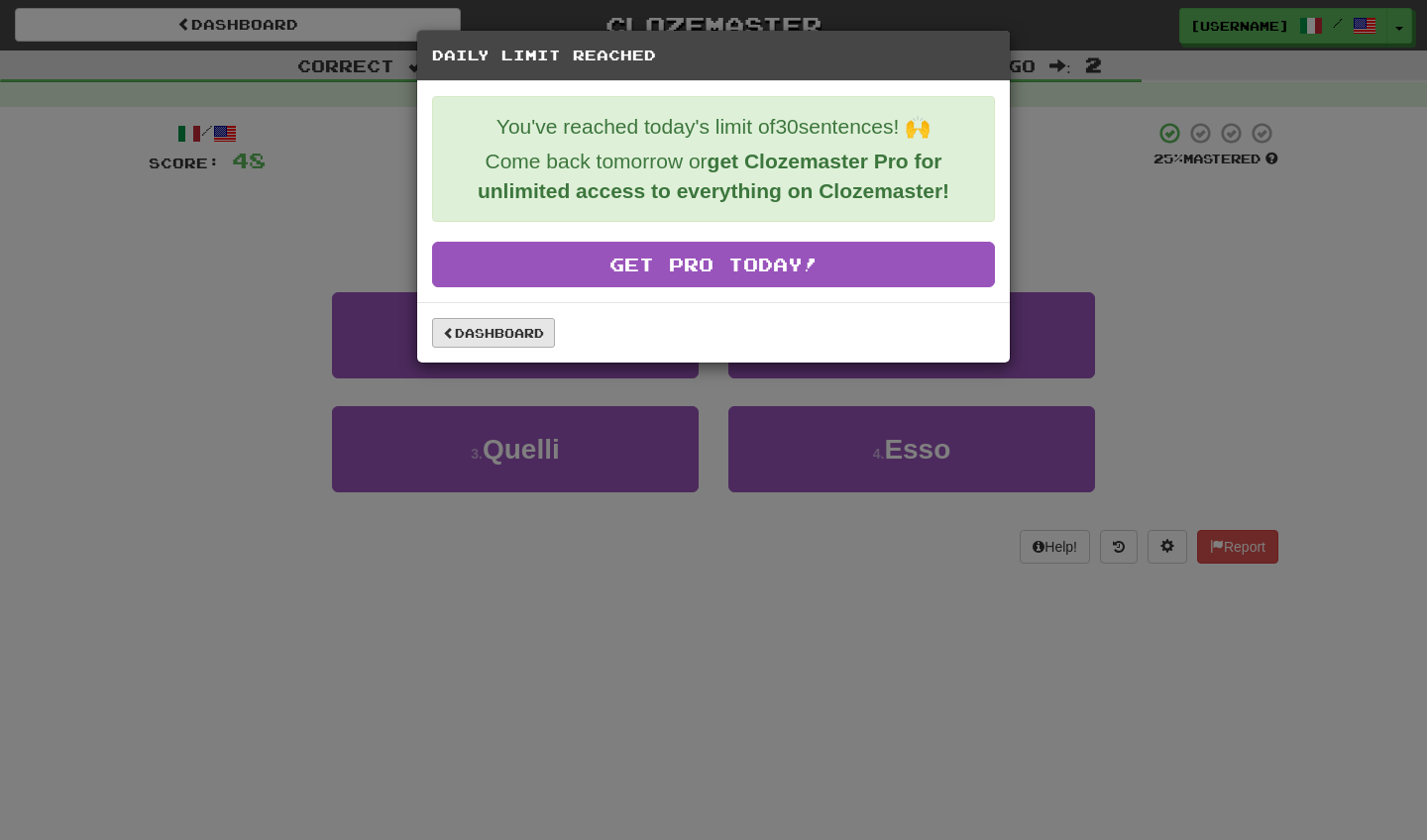 click on "Dashboard" at bounding box center (494, 333) 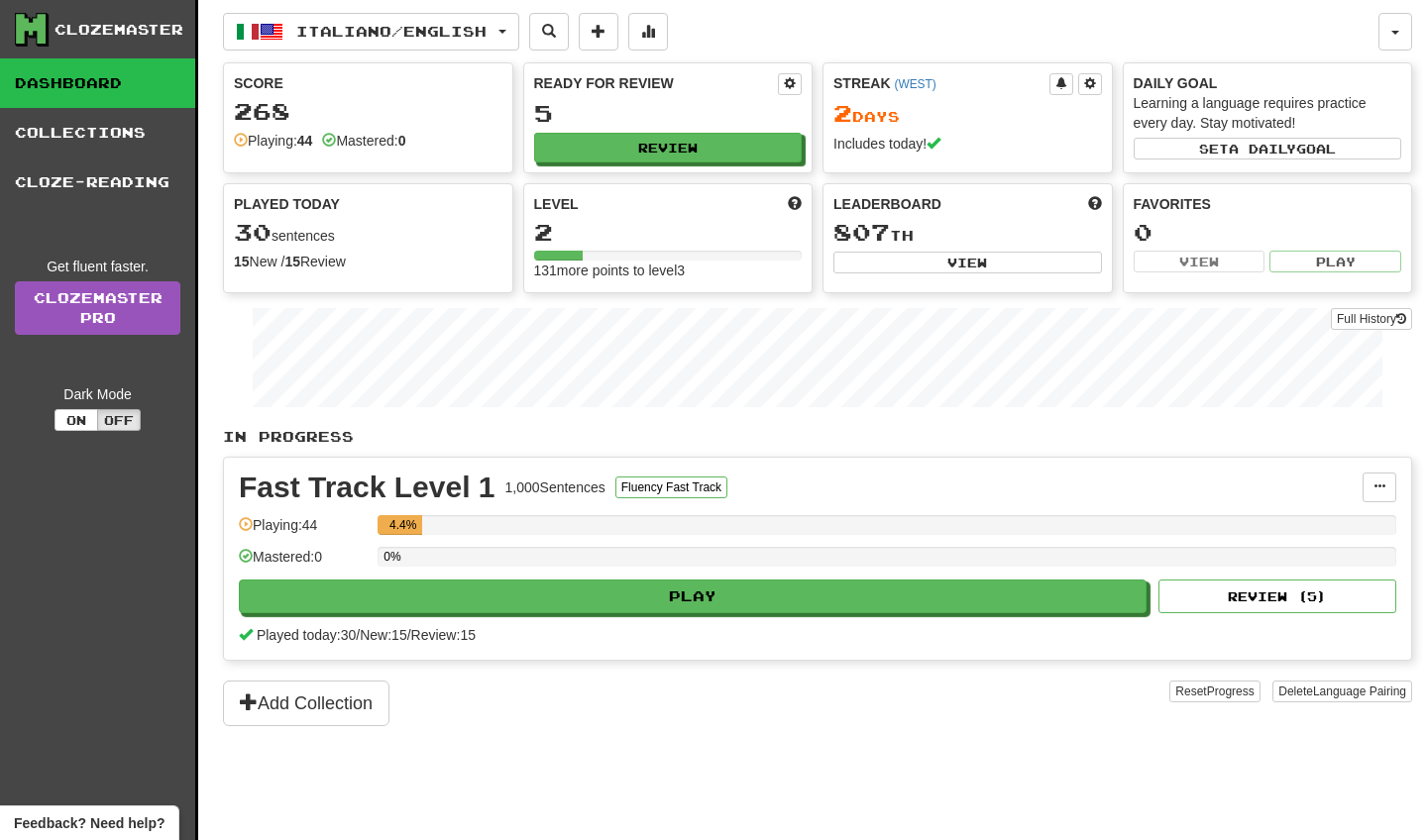 scroll, scrollTop: 0, scrollLeft: 0, axis: both 